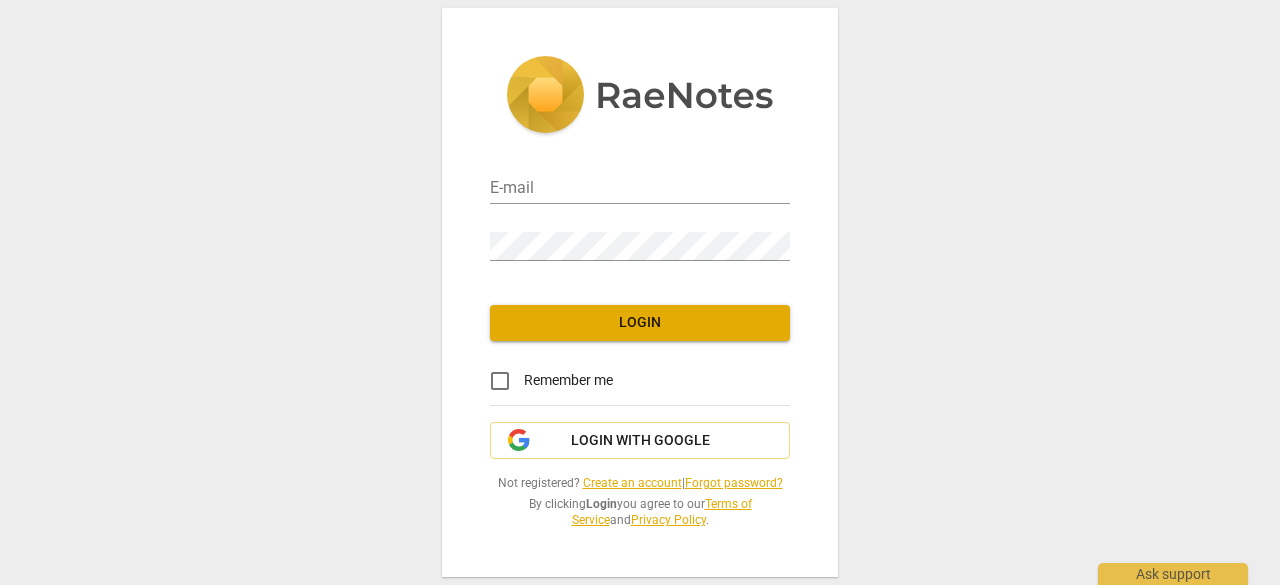 scroll, scrollTop: 0, scrollLeft: 0, axis: both 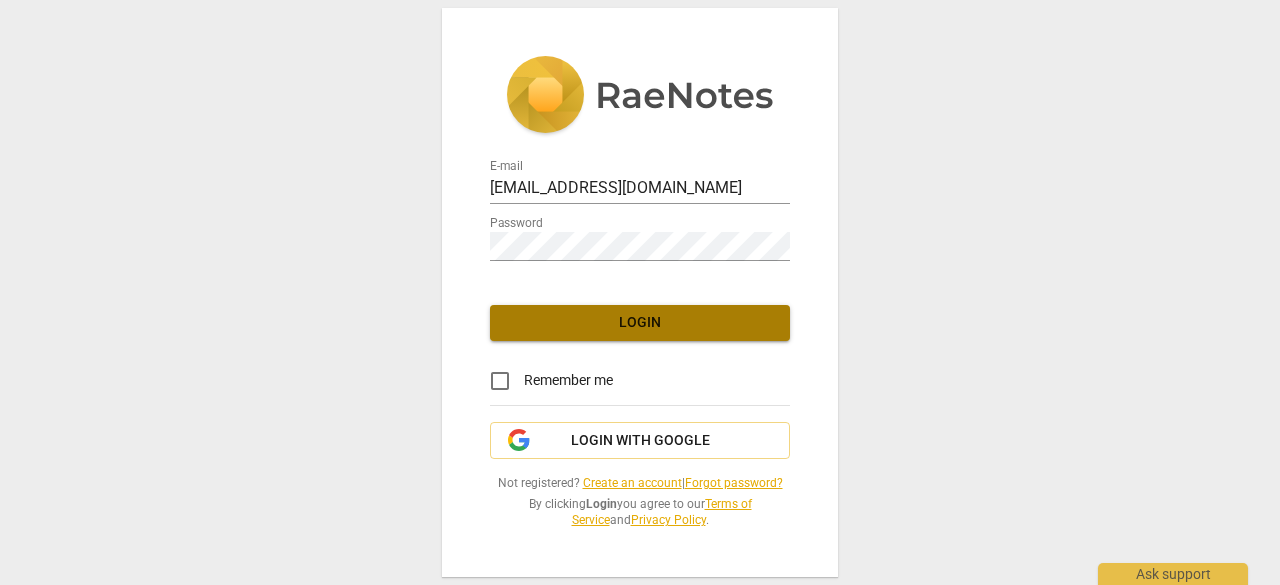 click on "Login" at bounding box center [640, 323] 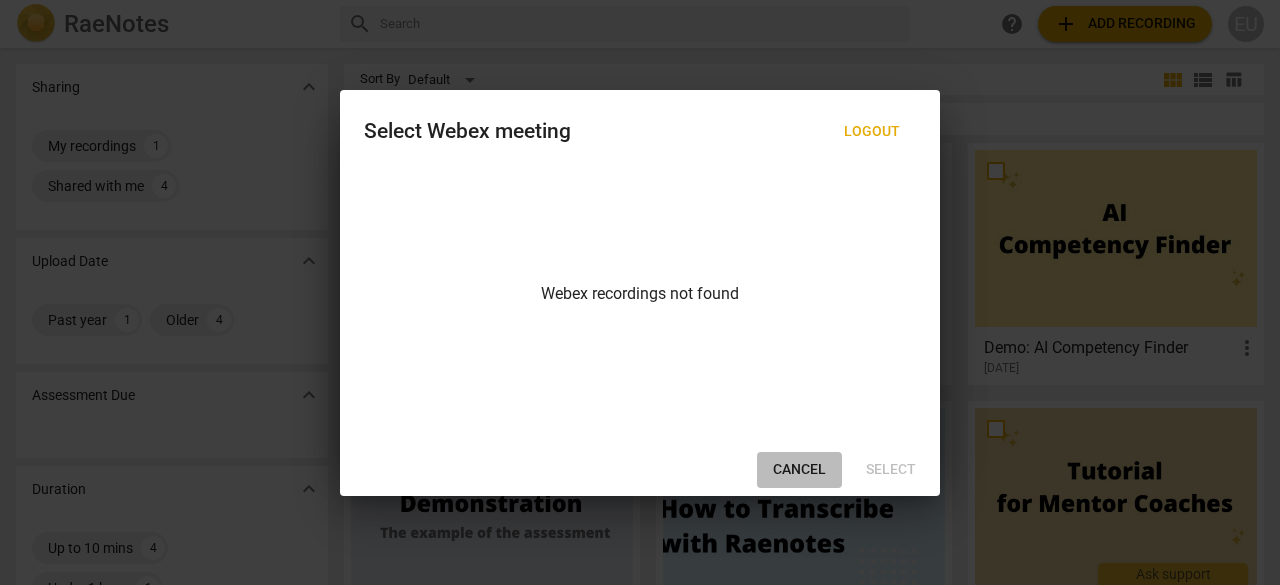 click on "Cancel" at bounding box center (799, 470) 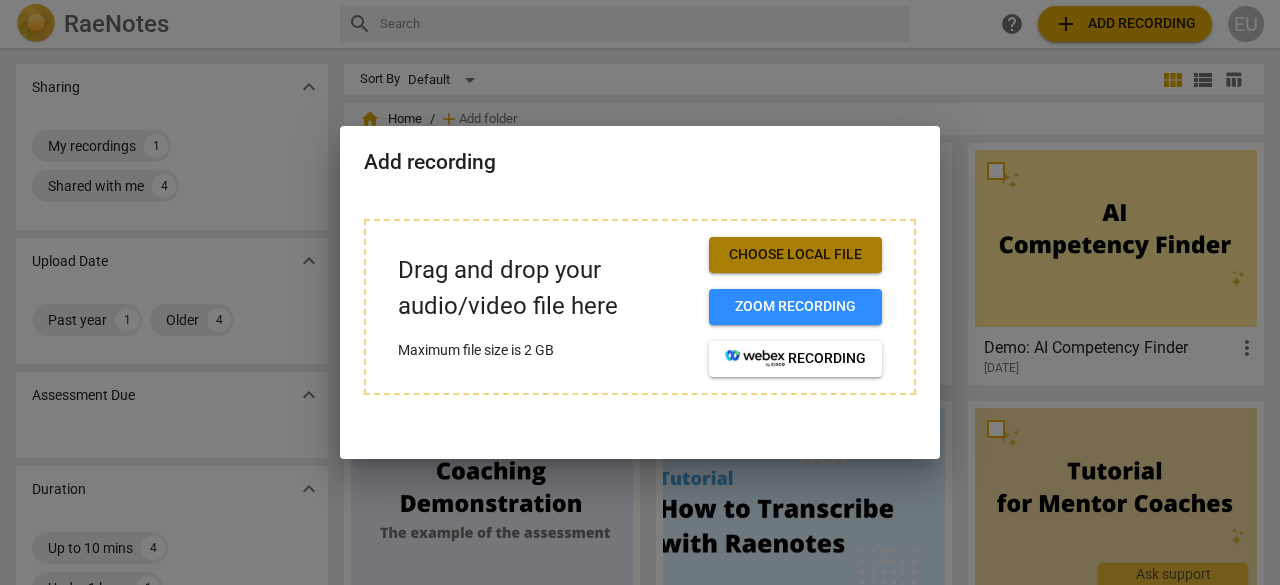 click on "Choose local file" at bounding box center [795, 255] 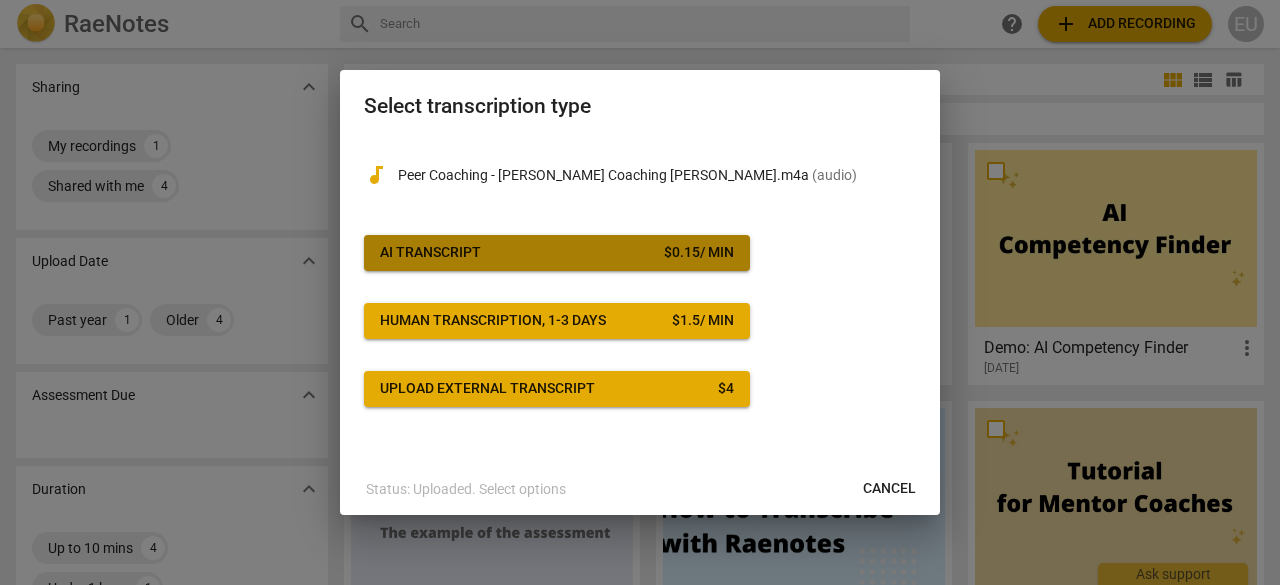 click on "AI Transcript $ 0.15  / min" at bounding box center (557, 253) 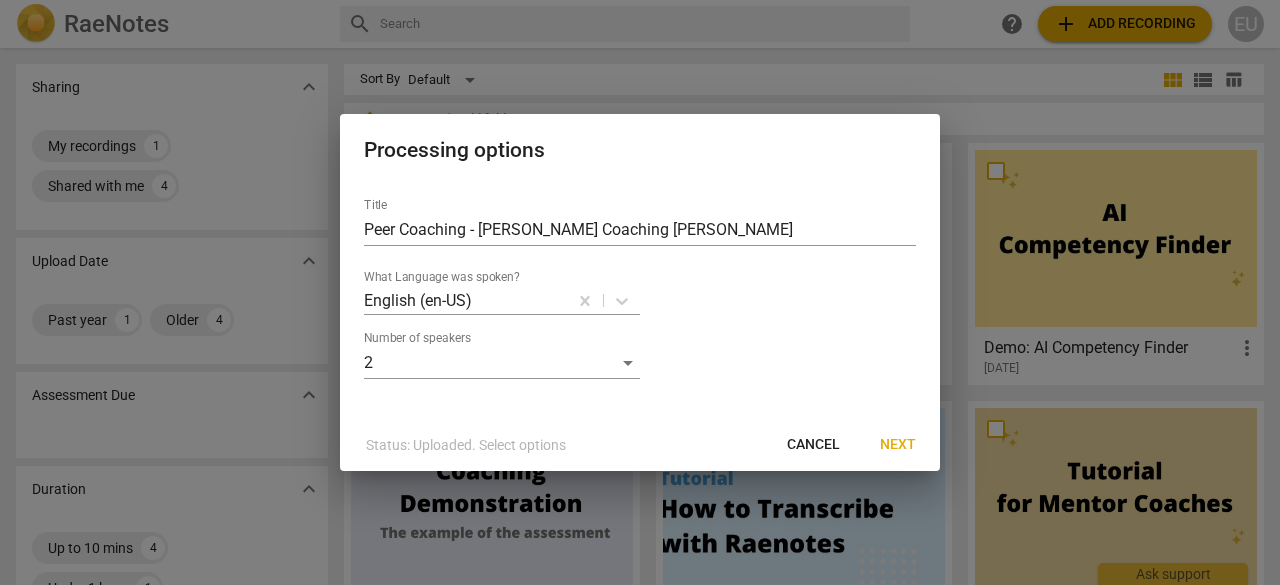 click on "Next" at bounding box center (898, 445) 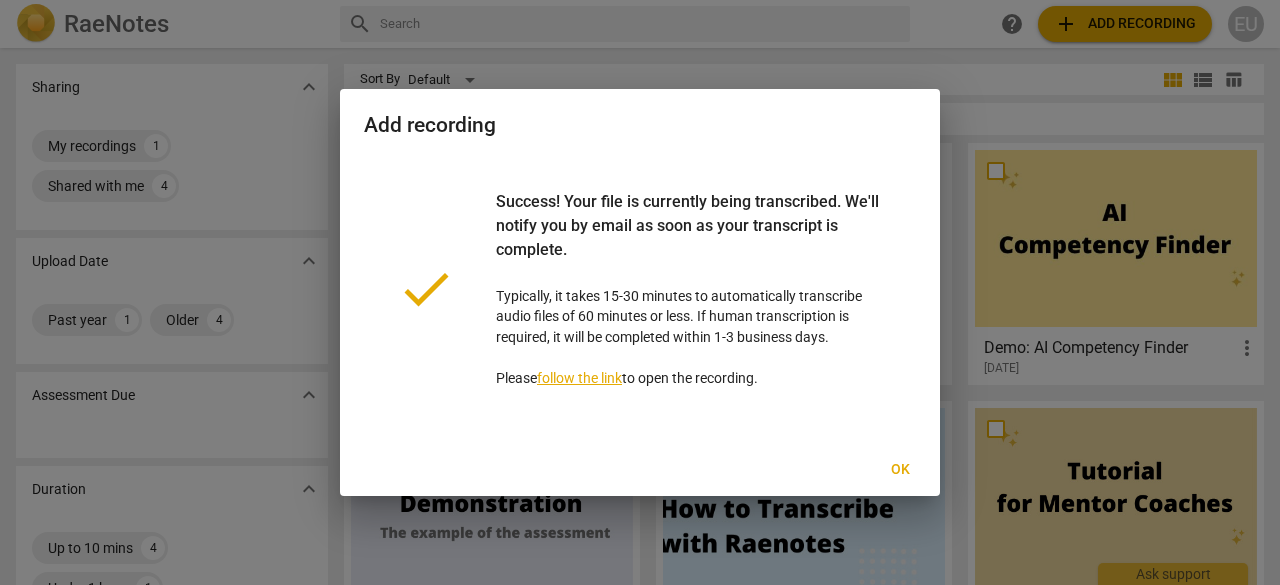 click on "Ok" at bounding box center (900, 470) 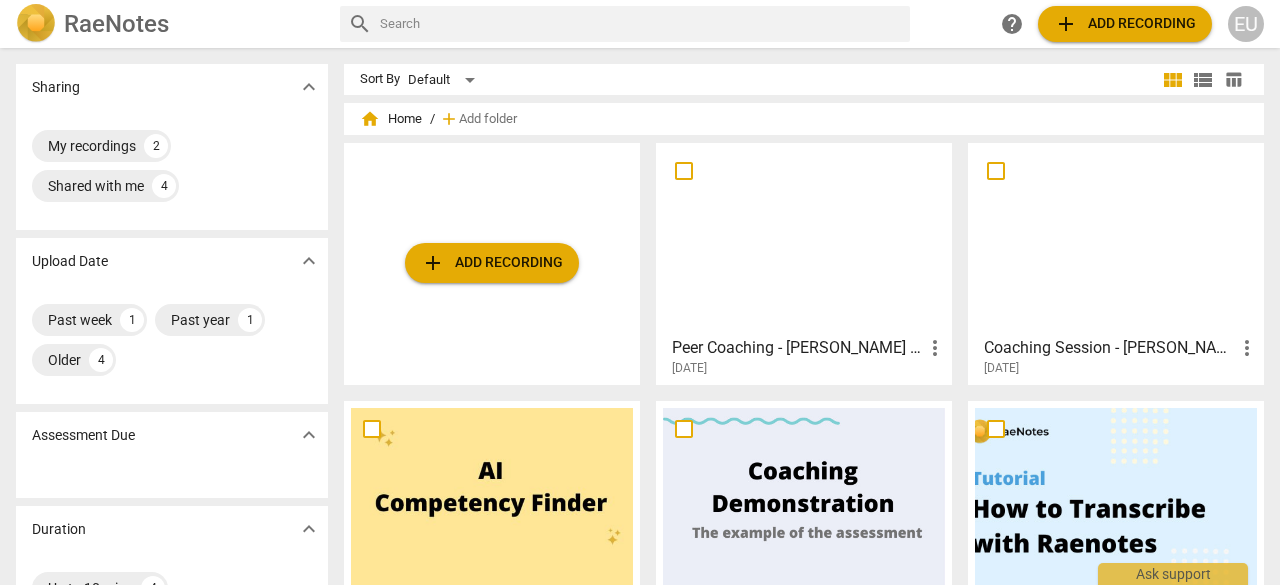 click at bounding box center [804, 238] 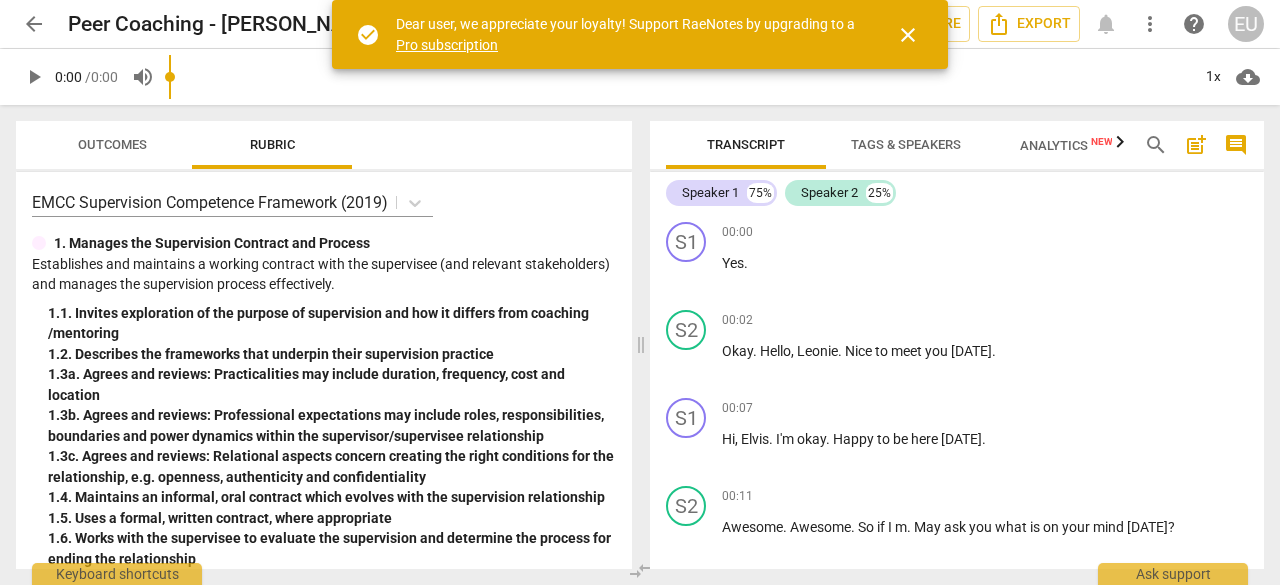 scroll, scrollTop: 0, scrollLeft: 0, axis: both 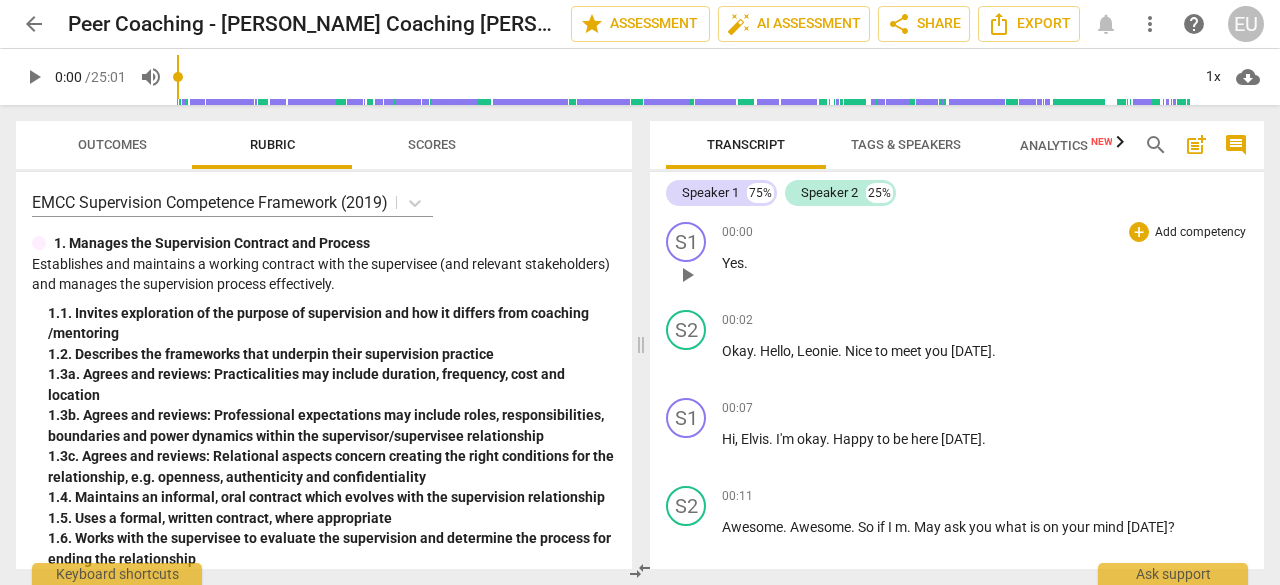 drag, startPoint x: 1260, startPoint y: 221, endPoint x: 900, endPoint y: 270, distance: 363.31943 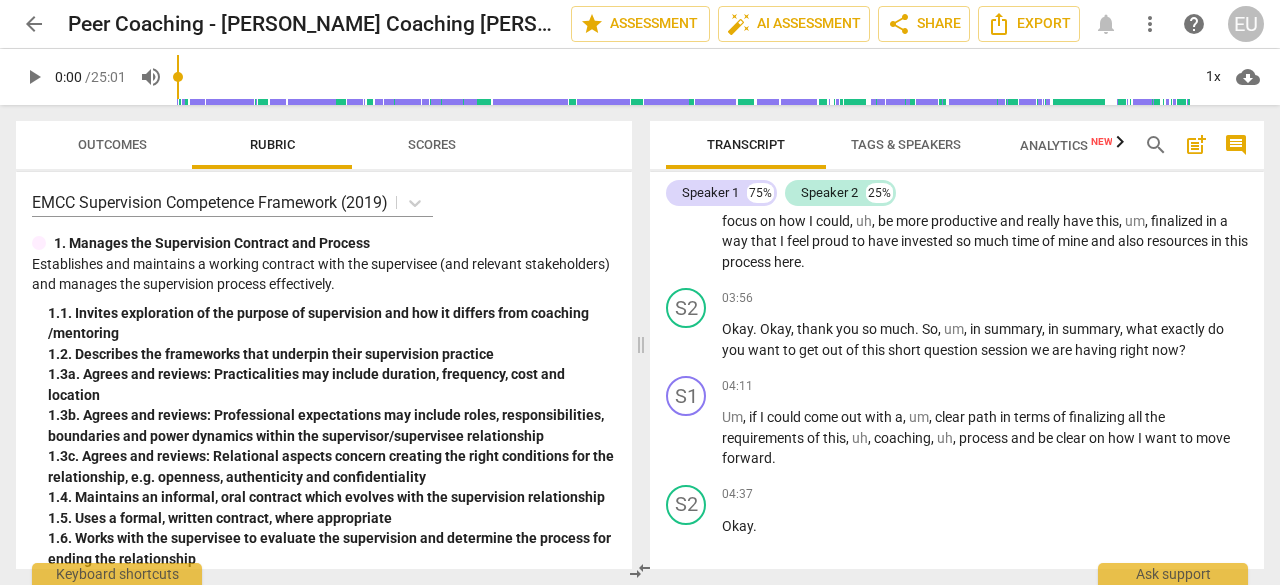 scroll, scrollTop: 1407, scrollLeft: 0, axis: vertical 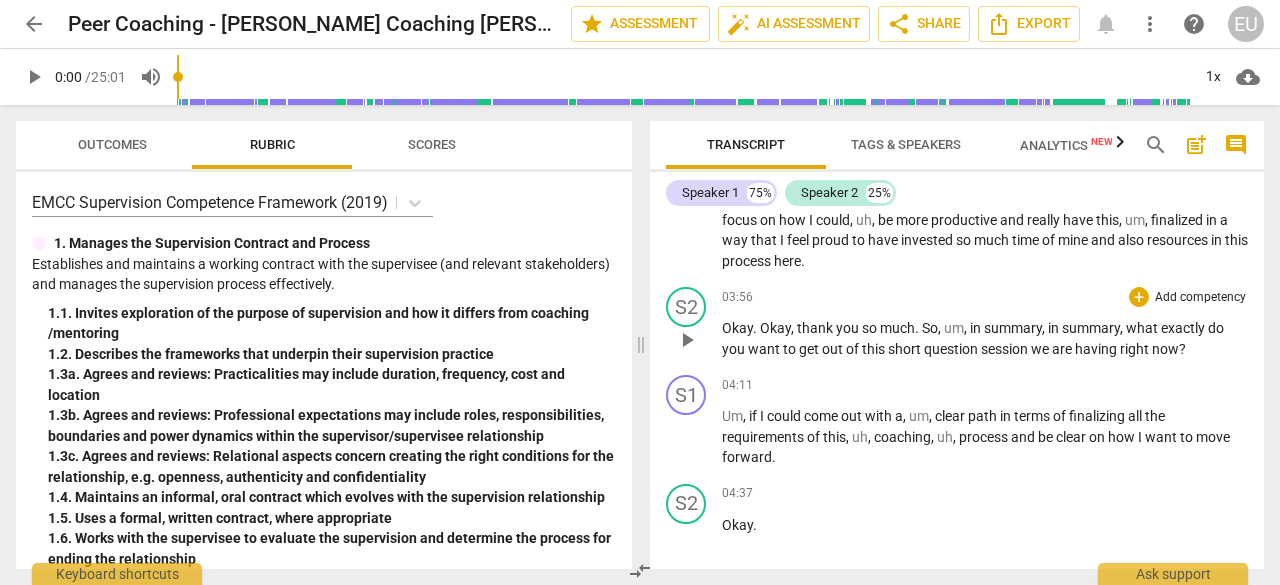 click on "in" at bounding box center [1055, 328] 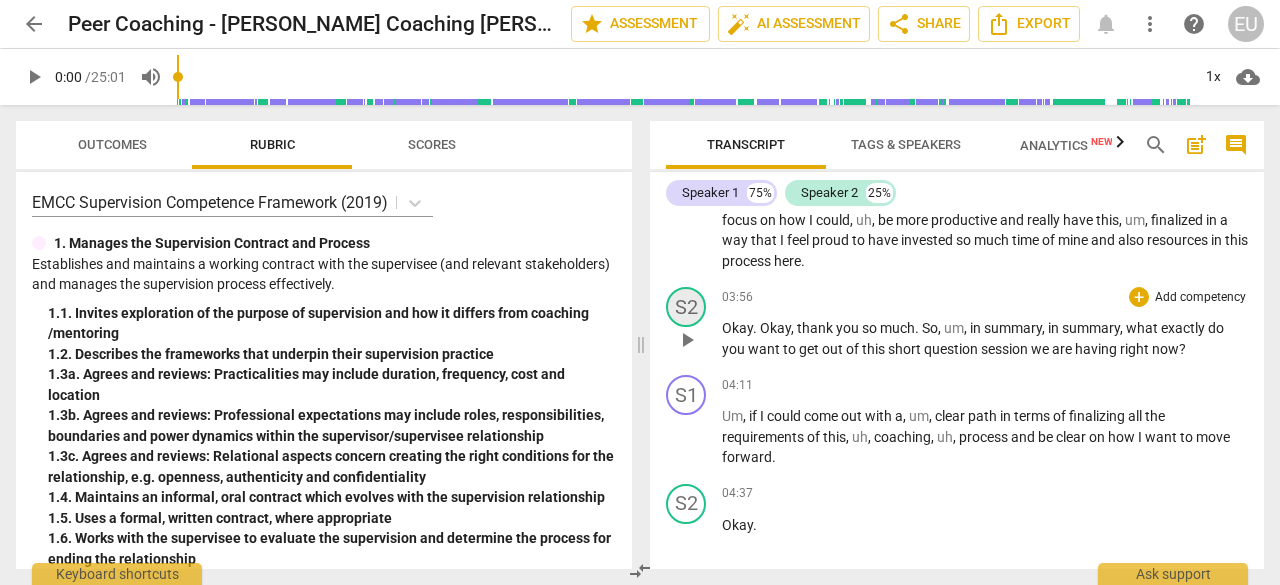 click on "S2" at bounding box center [686, 307] 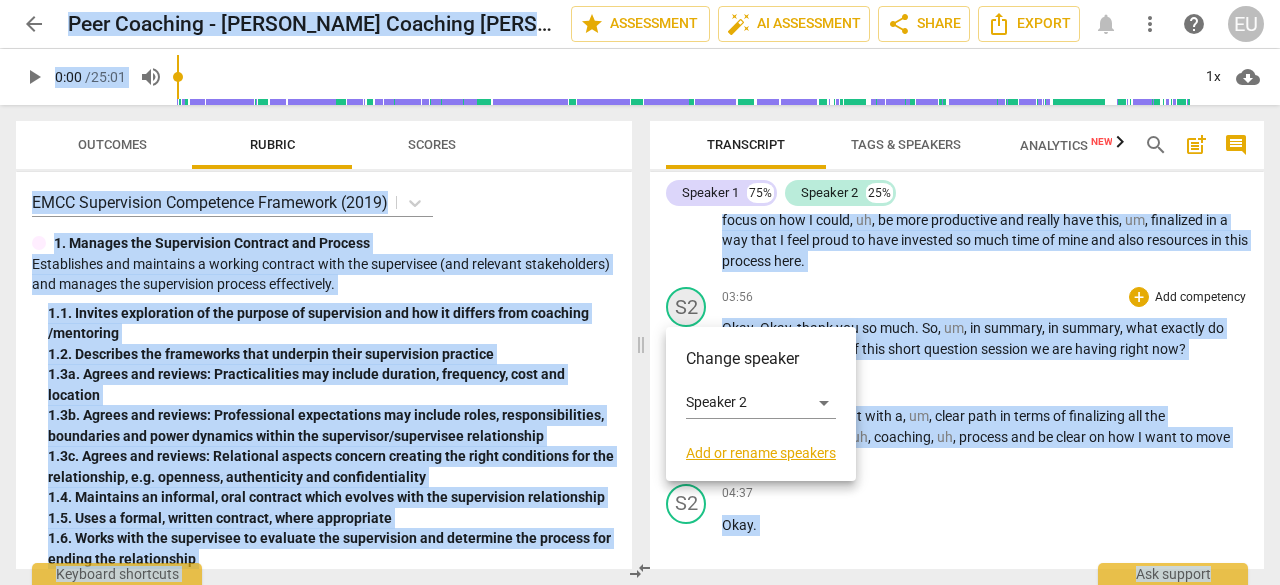 click at bounding box center [640, 292] 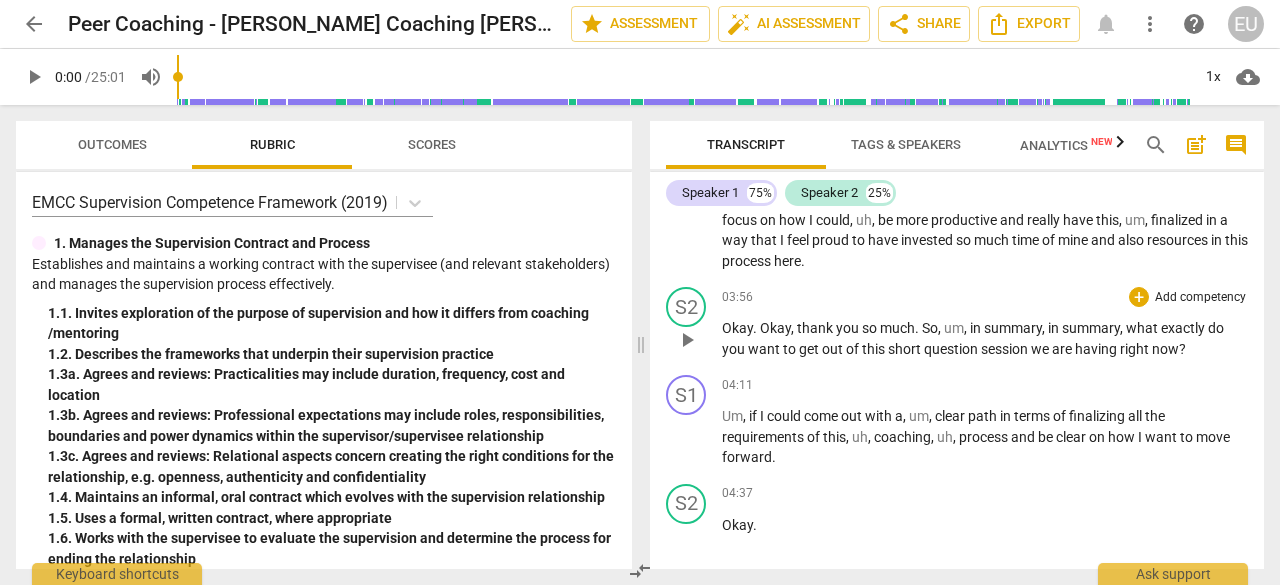 click on "having" at bounding box center [1097, 349] 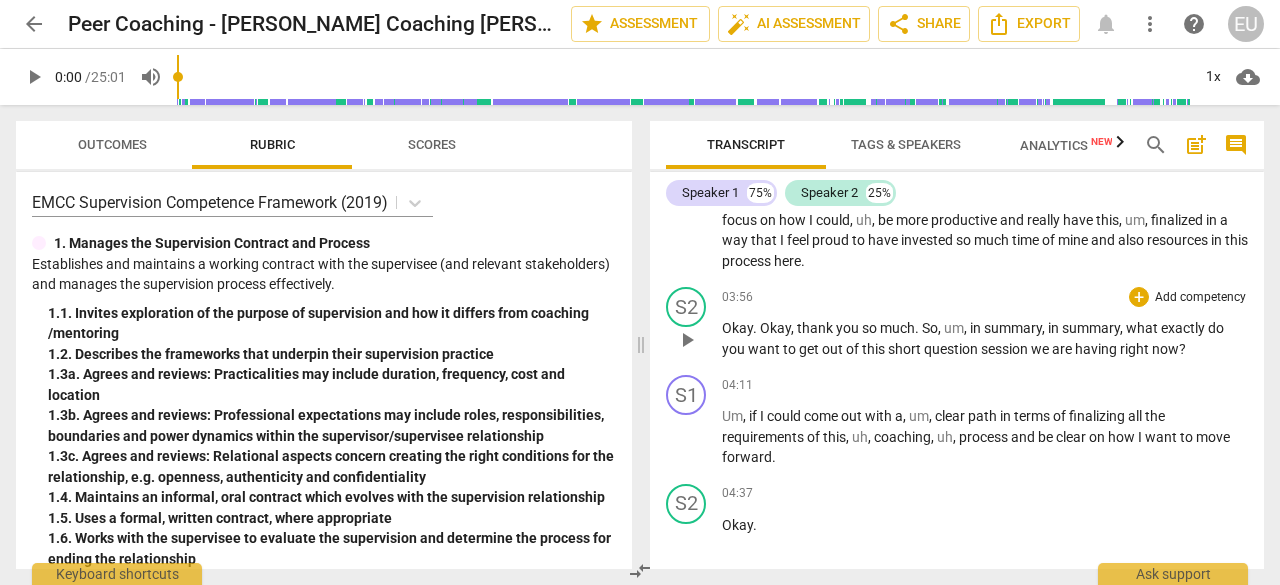 click on "question" at bounding box center (952, 349) 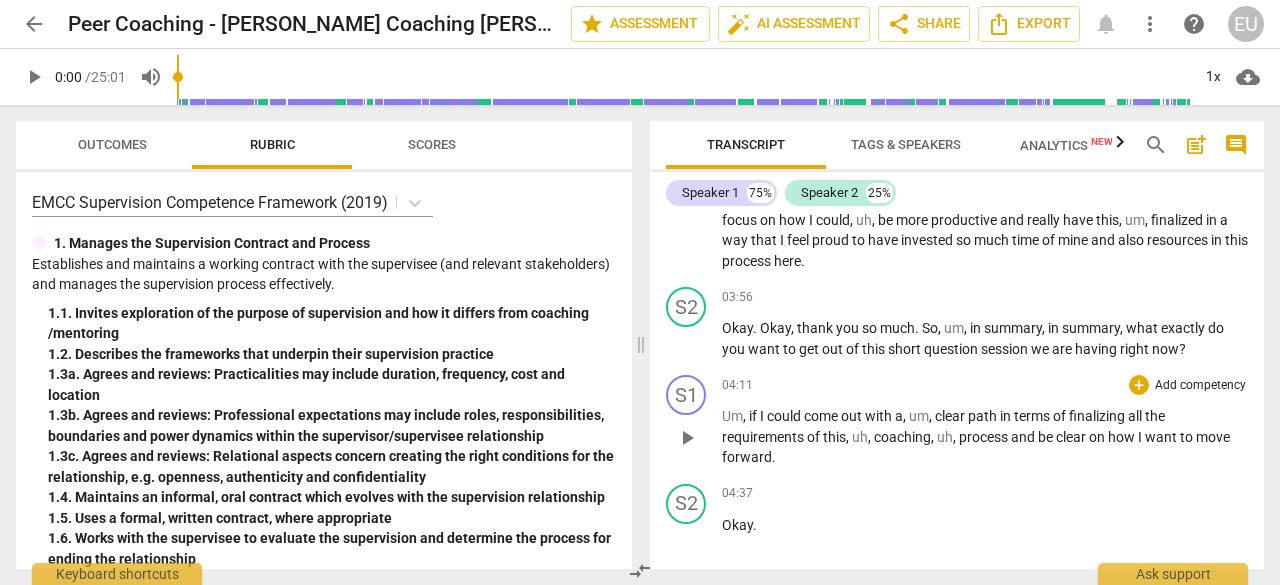 type 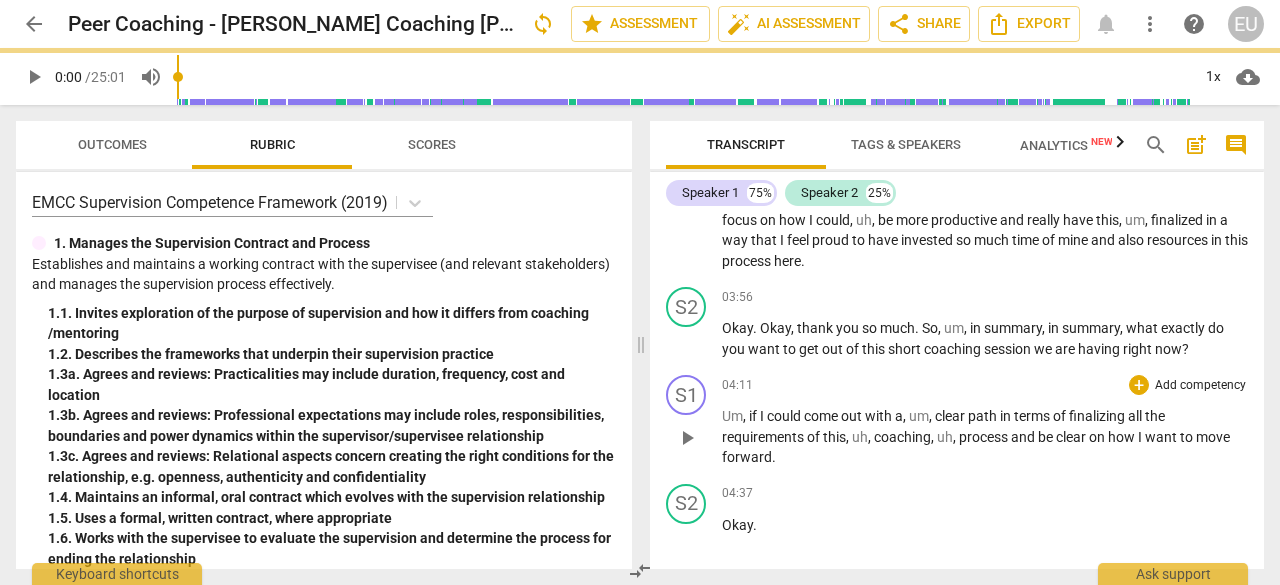 click on "04:11 + Add competency keyboard_arrow_right" at bounding box center [985, 385] 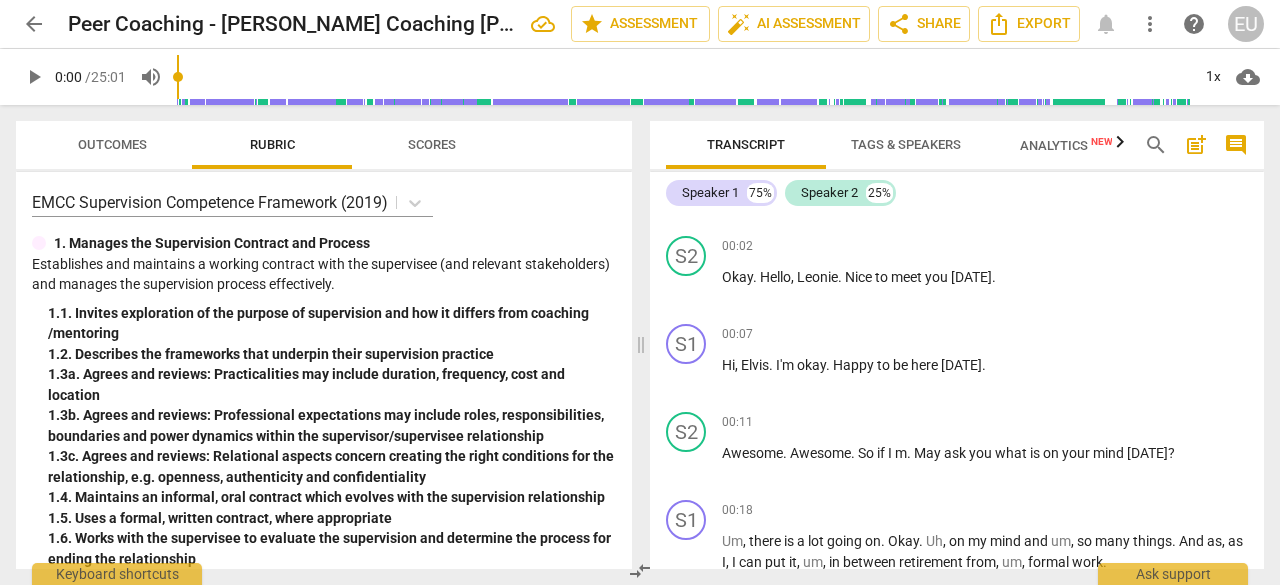 scroll, scrollTop: 0, scrollLeft: 0, axis: both 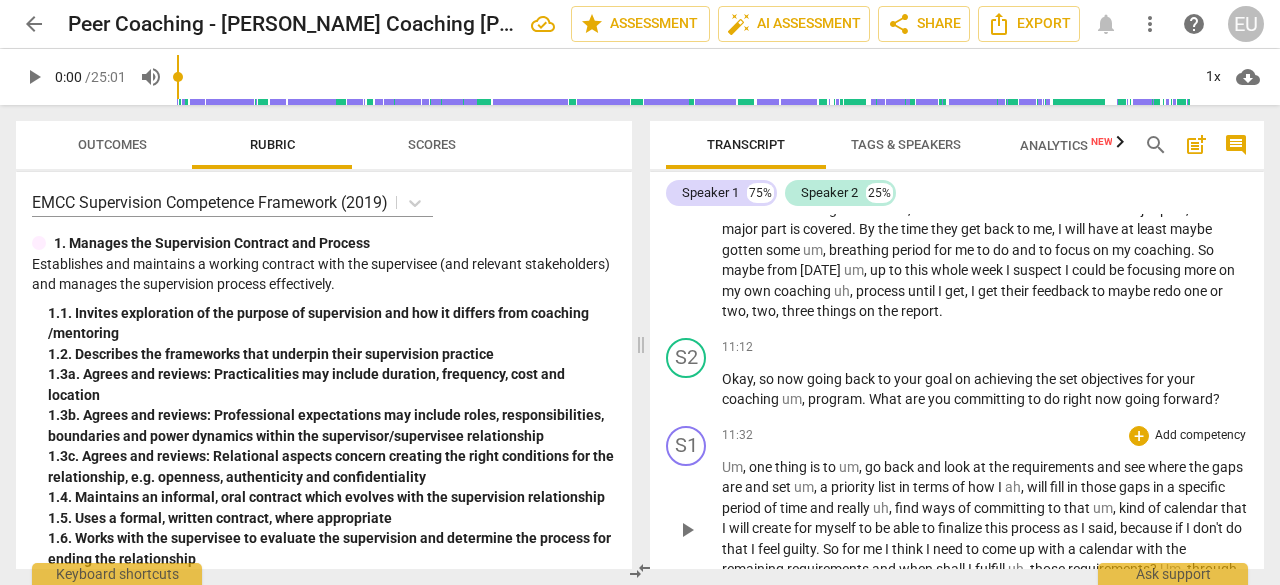 click on "requirements" at bounding box center [1054, 467] 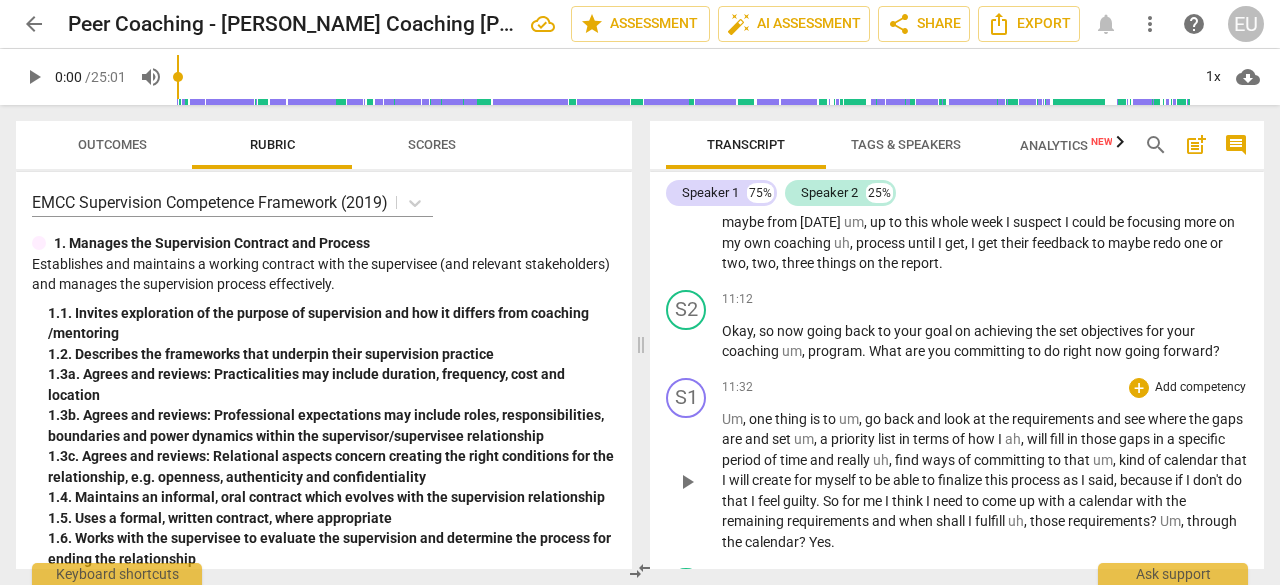 scroll, scrollTop: 4132, scrollLeft: 0, axis: vertical 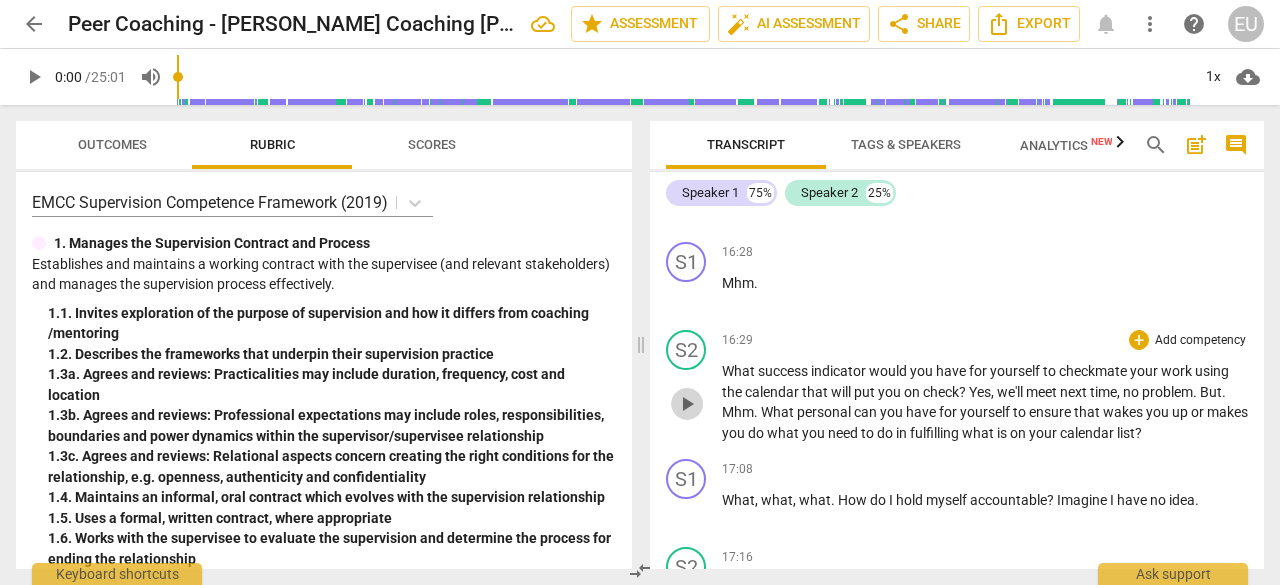 click on "play_arrow" at bounding box center (687, 404) 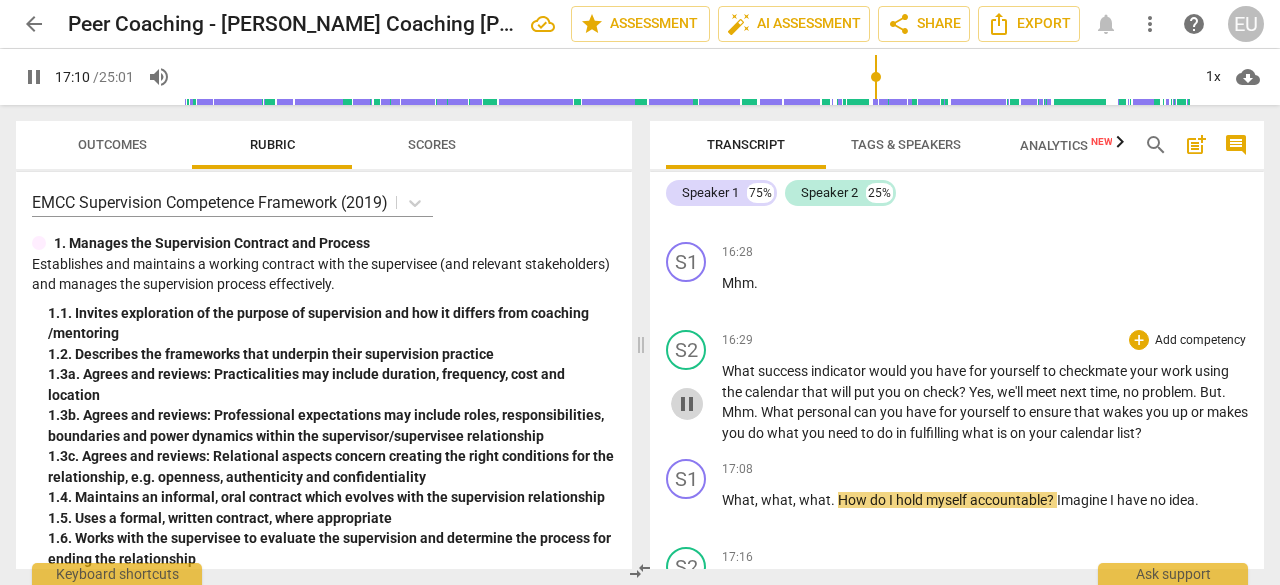 click on "pause" at bounding box center (687, 404) 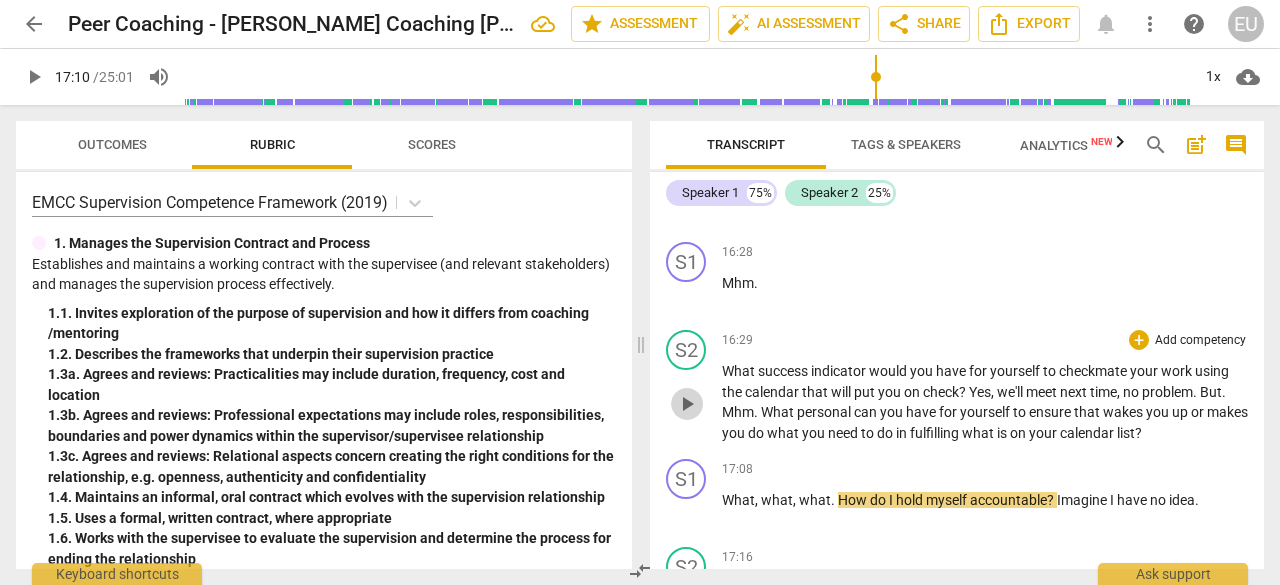 click on "play_arrow" at bounding box center [687, 404] 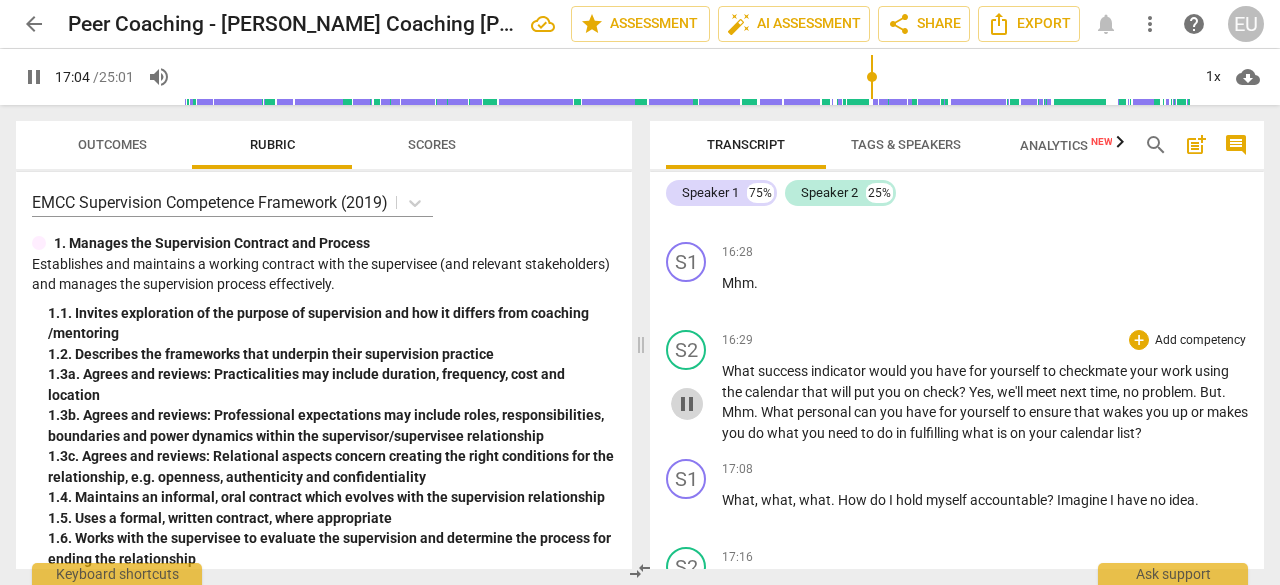 click on "pause" at bounding box center [687, 404] 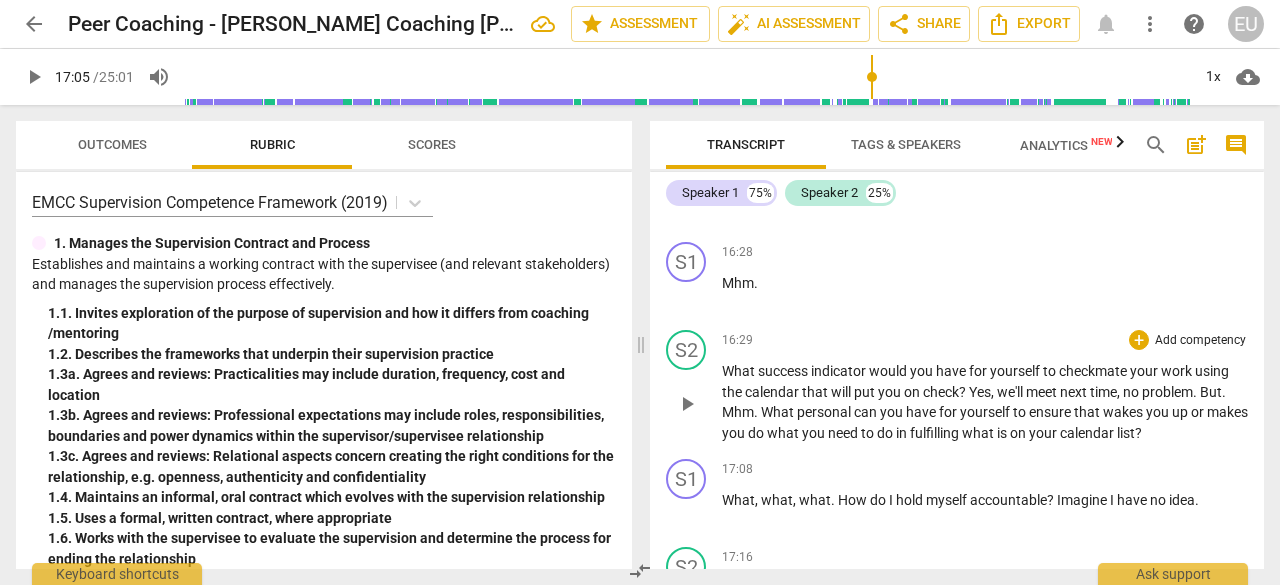 click on "success" at bounding box center (784, 371) 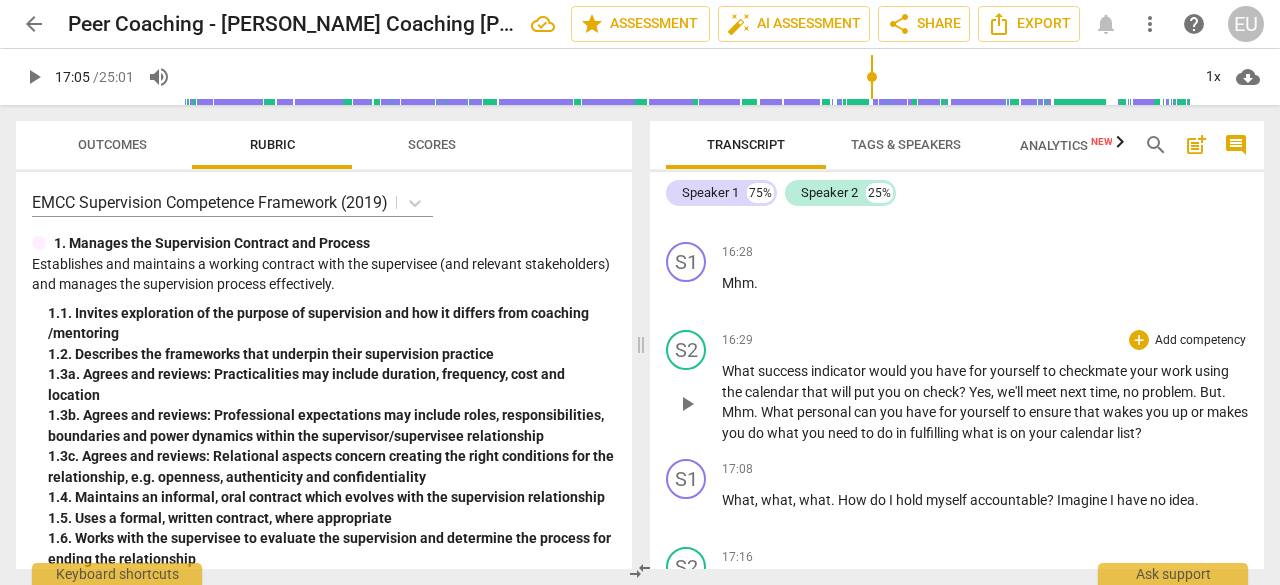 type 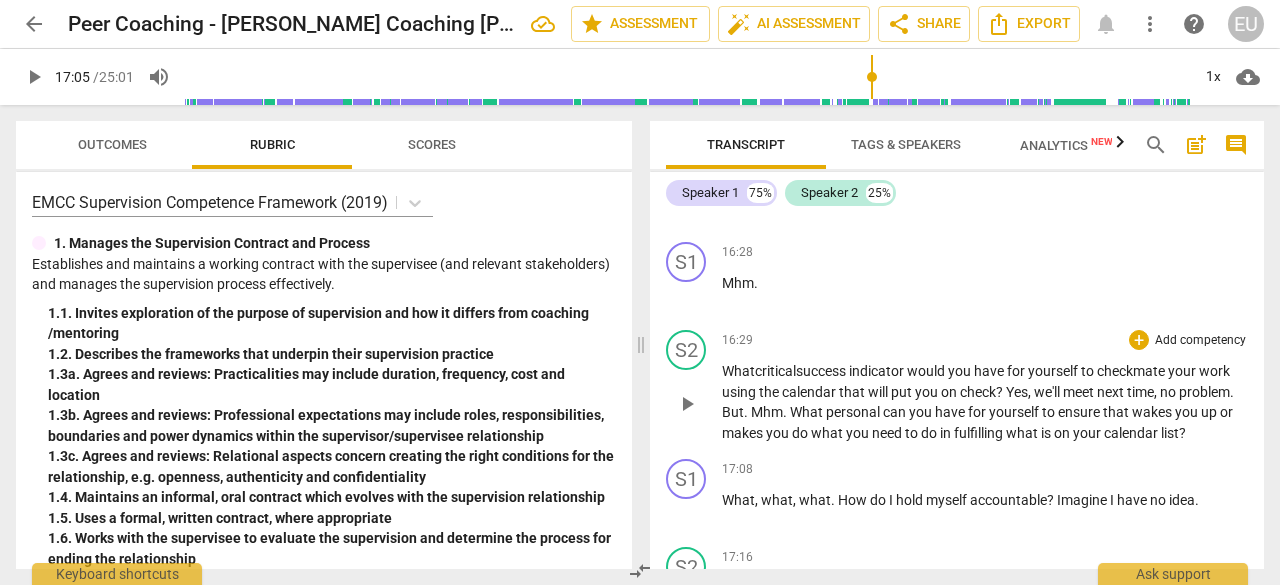 click on "need" at bounding box center (888, 433) 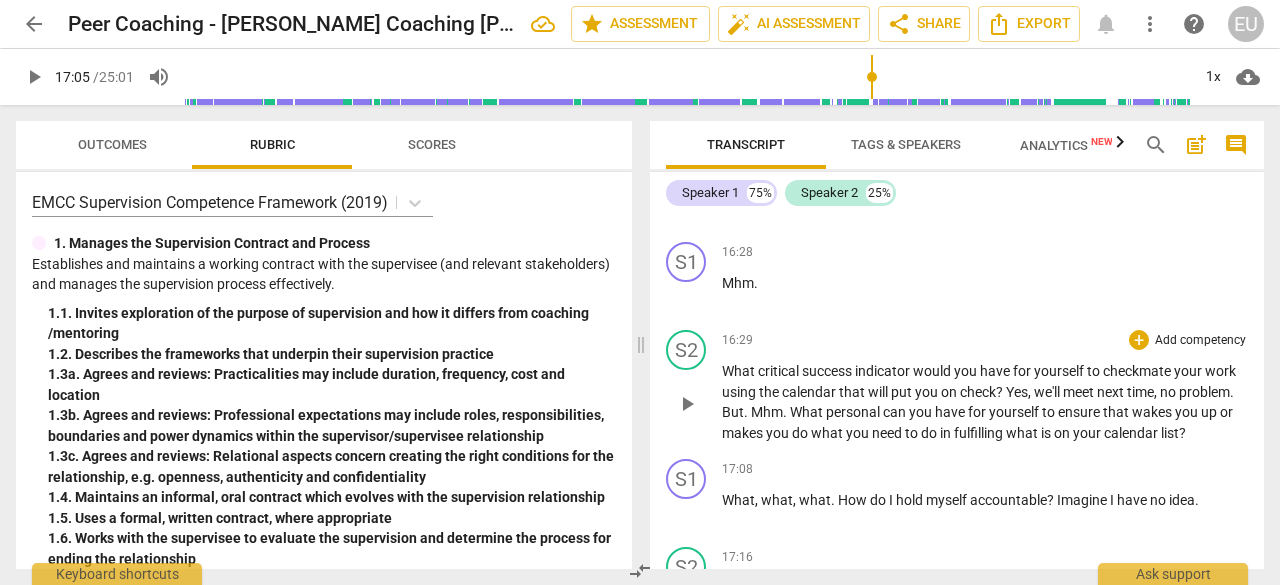 scroll, scrollTop: 5650, scrollLeft: 0, axis: vertical 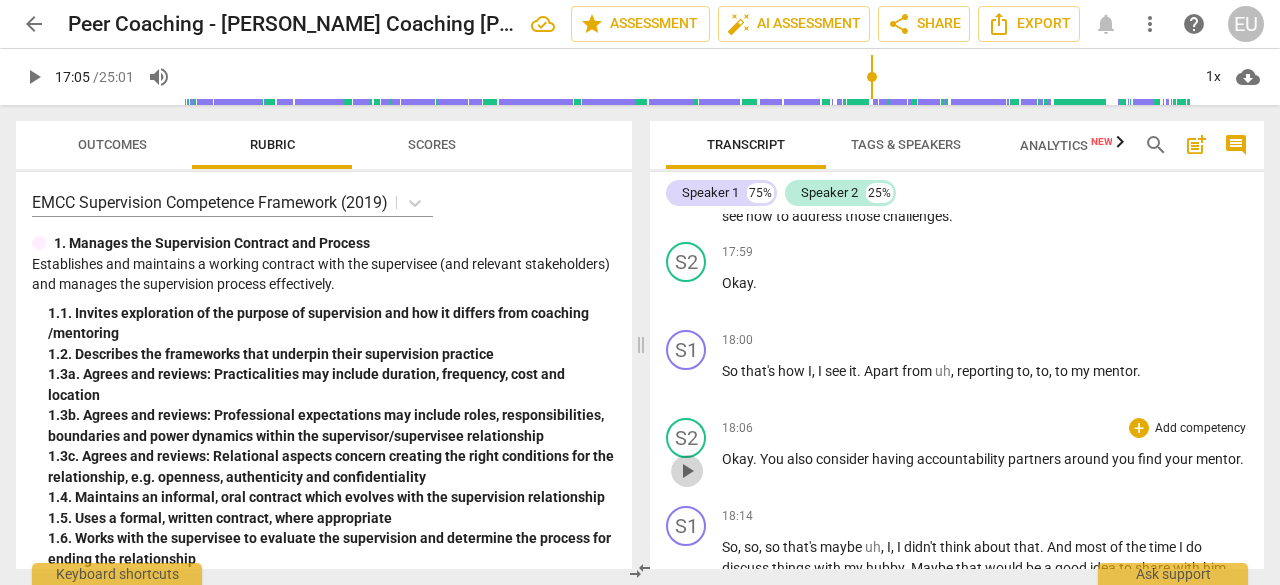 click on "play_arrow" at bounding box center [687, 471] 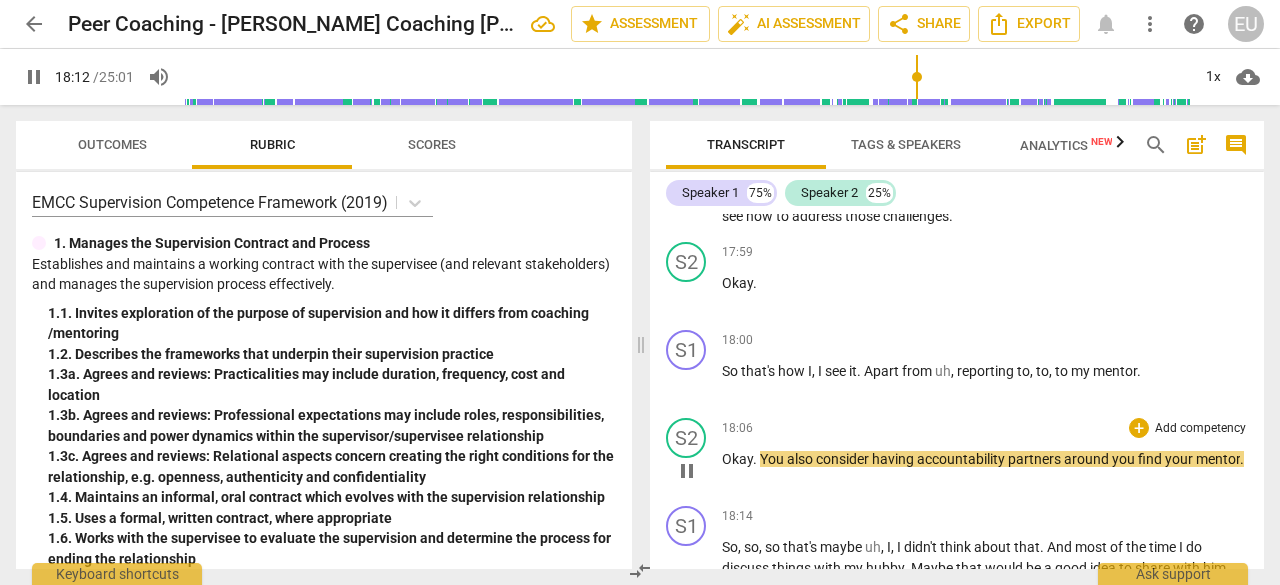 click on "You" at bounding box center (773, 459) 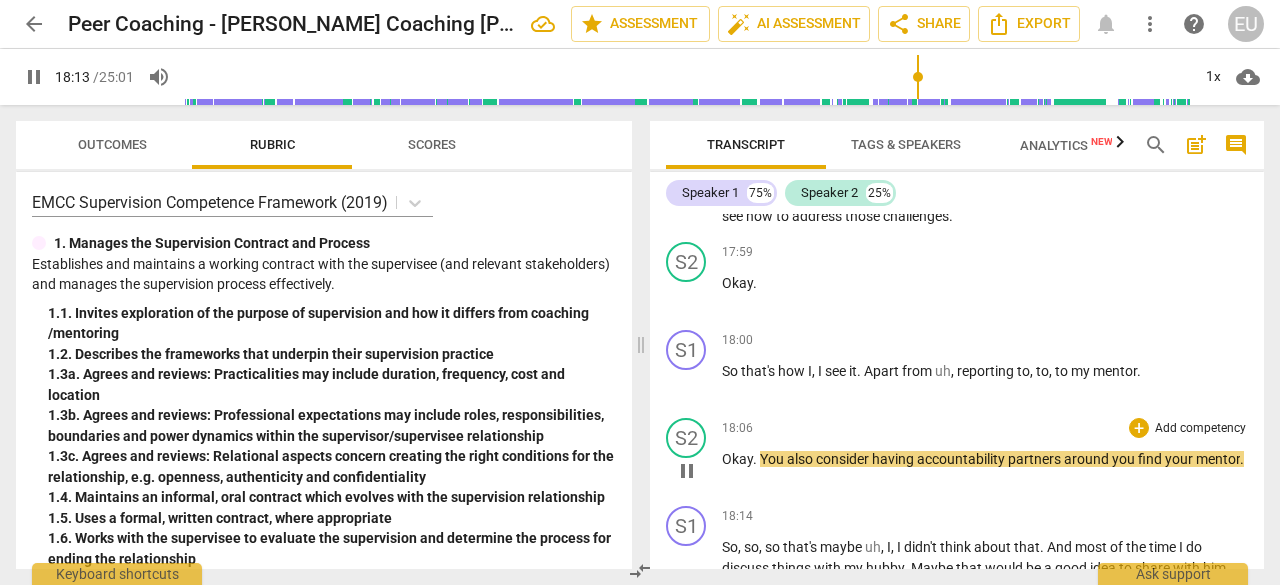 click on "You" at bounding box center (773, 459) 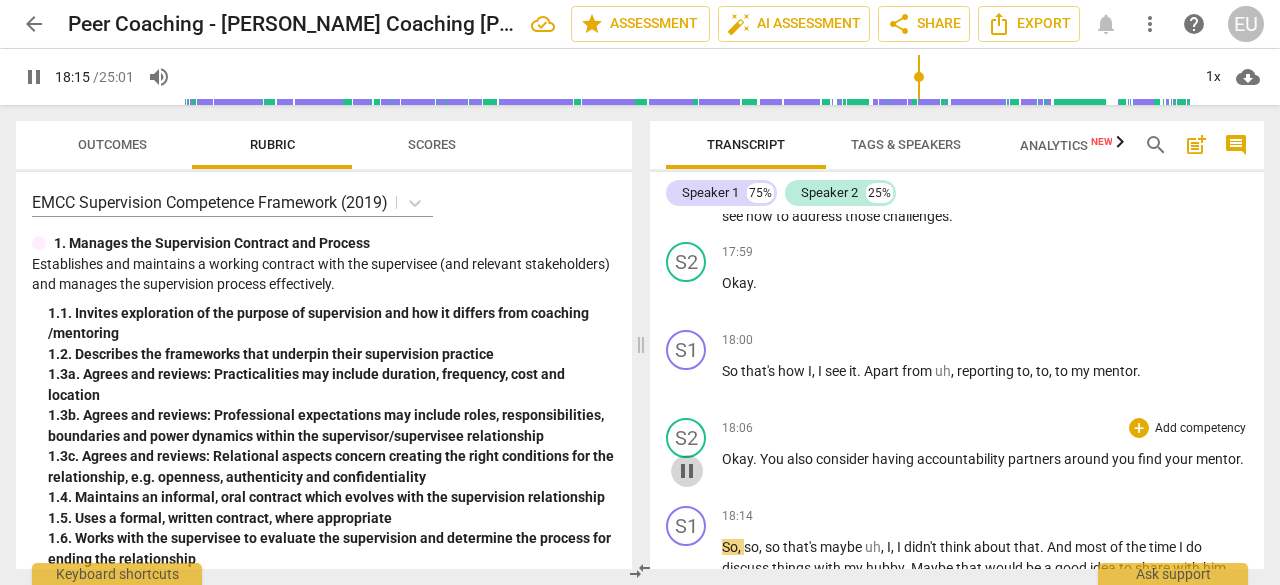 click on "pause" at bounding box center [687, 471] 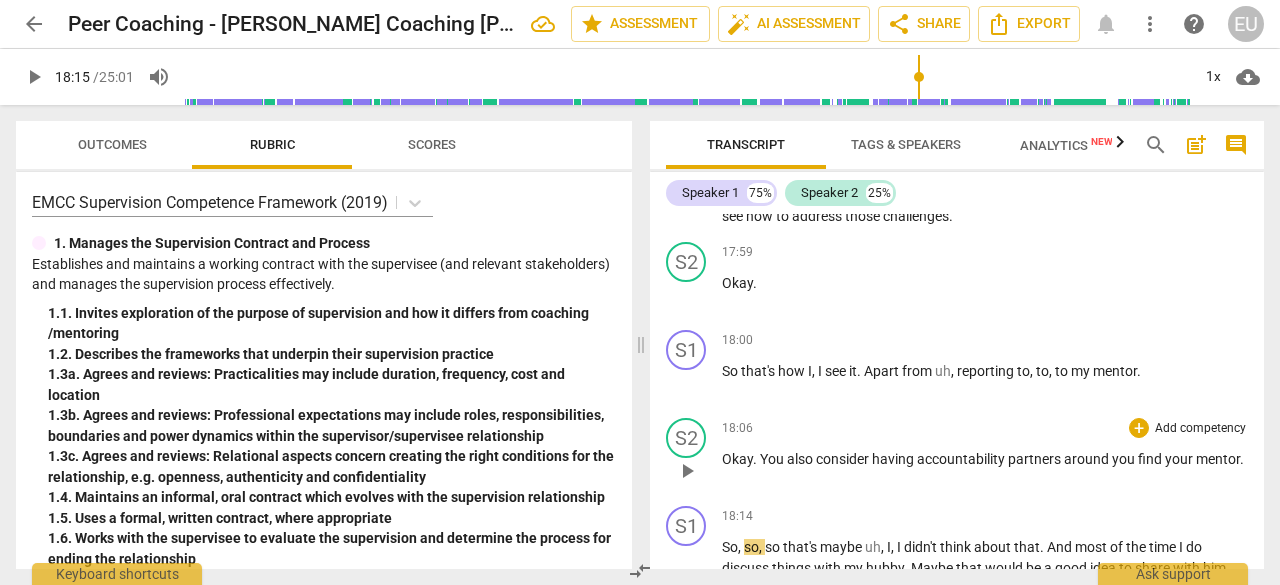 click on "You" at bounding box center (773, 459) 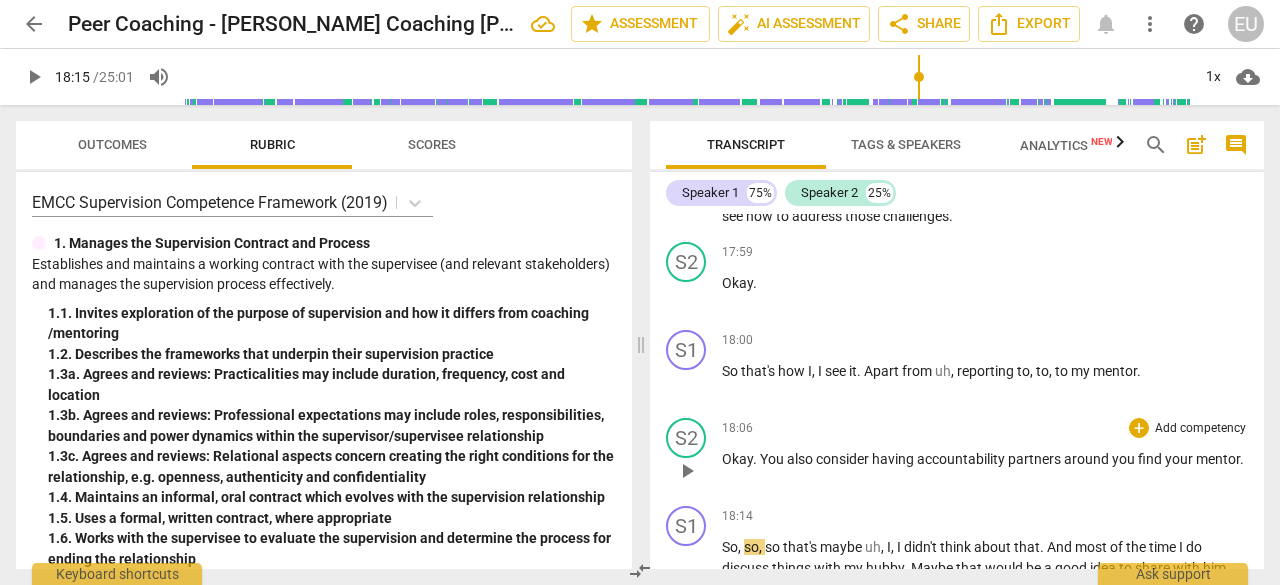 type 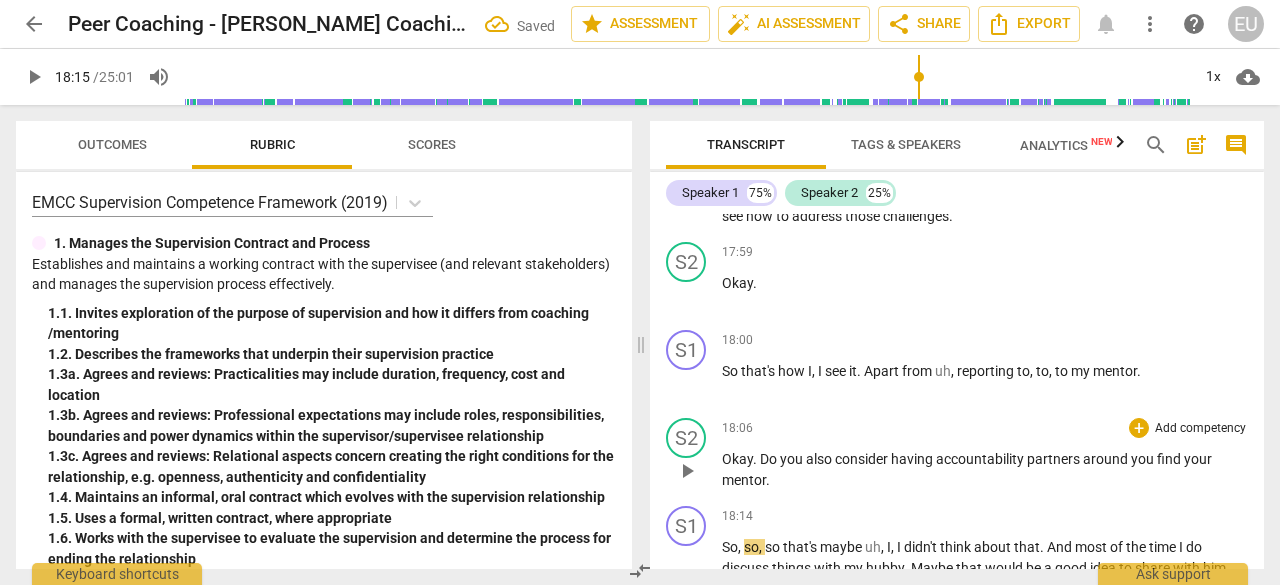 click on "S2 play_arrow pause 18:06 + Add competency keyboard_arrow_right Okay .   Do   you   also   consider   having   accountability   partners   around   you   find   your   mentor ." at bounding box center [957, 454] 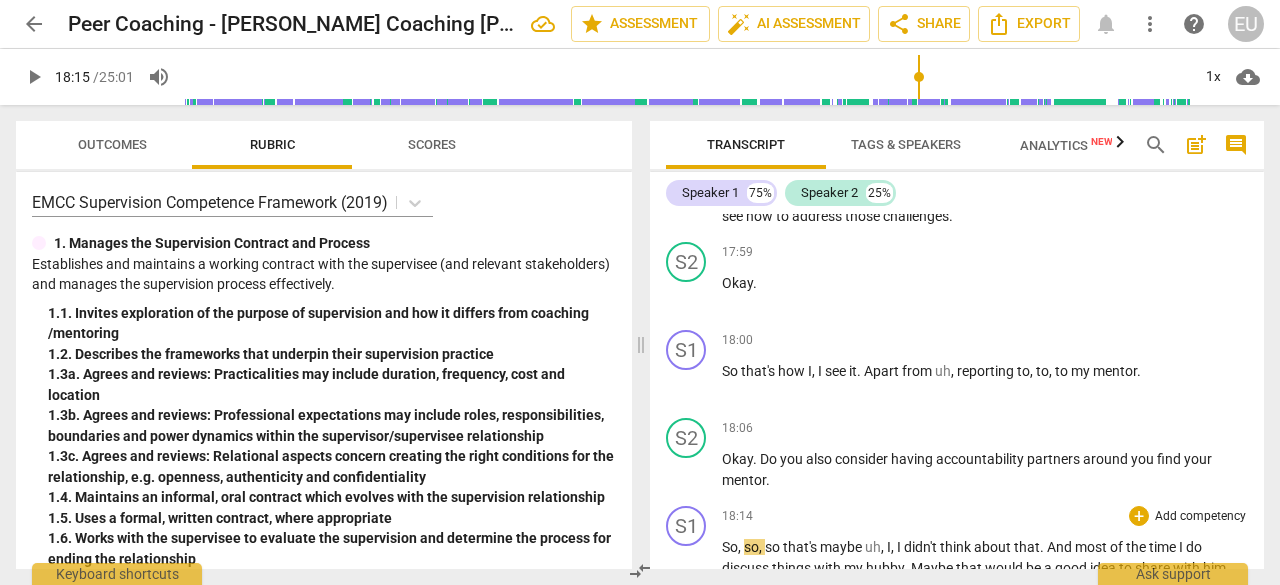click on "18:14 + Add competency keyboard_arrow_right" at bounding box center [985, 516] 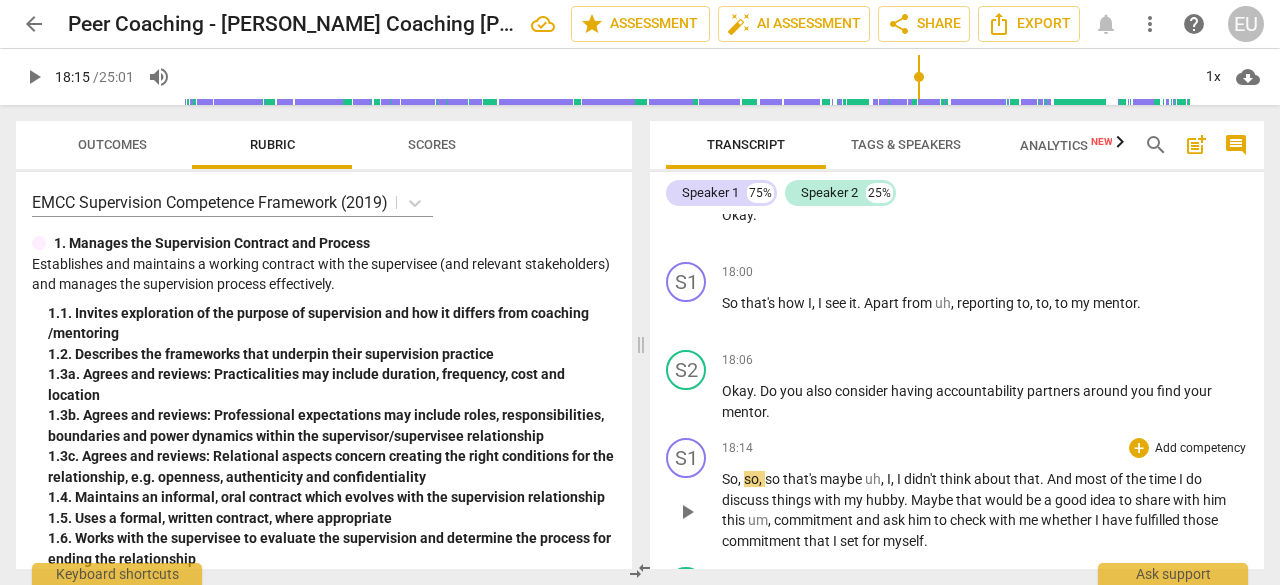 scroll, scrollTop: 6436, scrollLeft: 0, axis: vertical 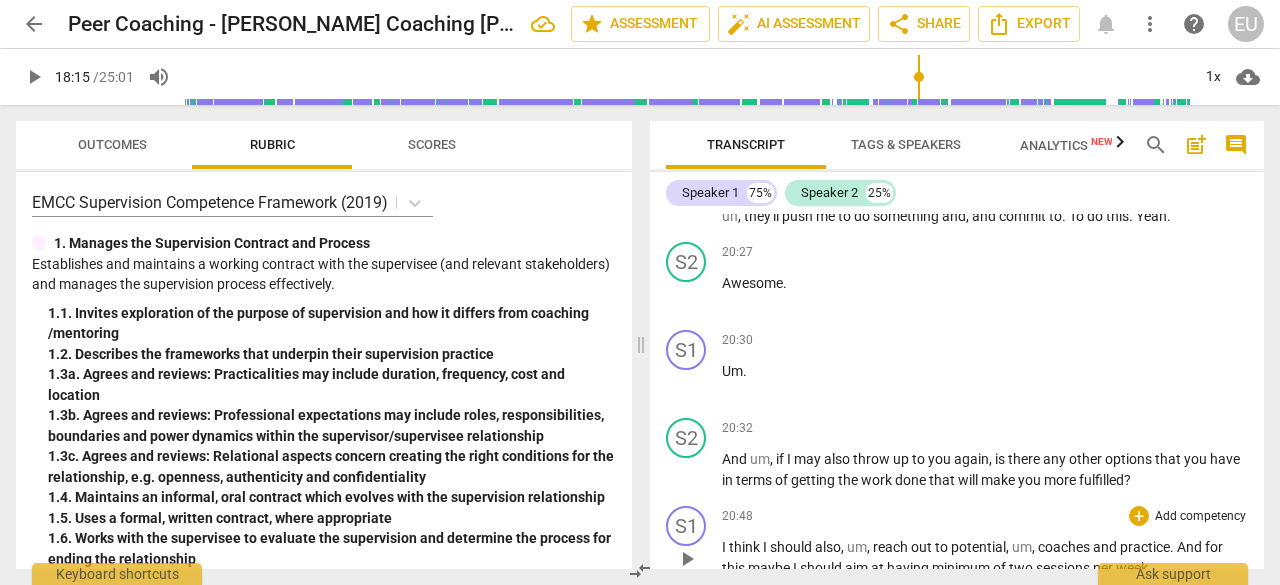 click on "S1 play_arrow pause 20:48 + Add competency keyboard_arrow_right I   think   I   should   also ,   um ,   reach   out   to   potential ,   um ,   coaches   and   practice .   And   for   this   maybe   I   should   aim   at   having   minimum   of   two   sessions   per   week ." at bounding box center (957, 542) 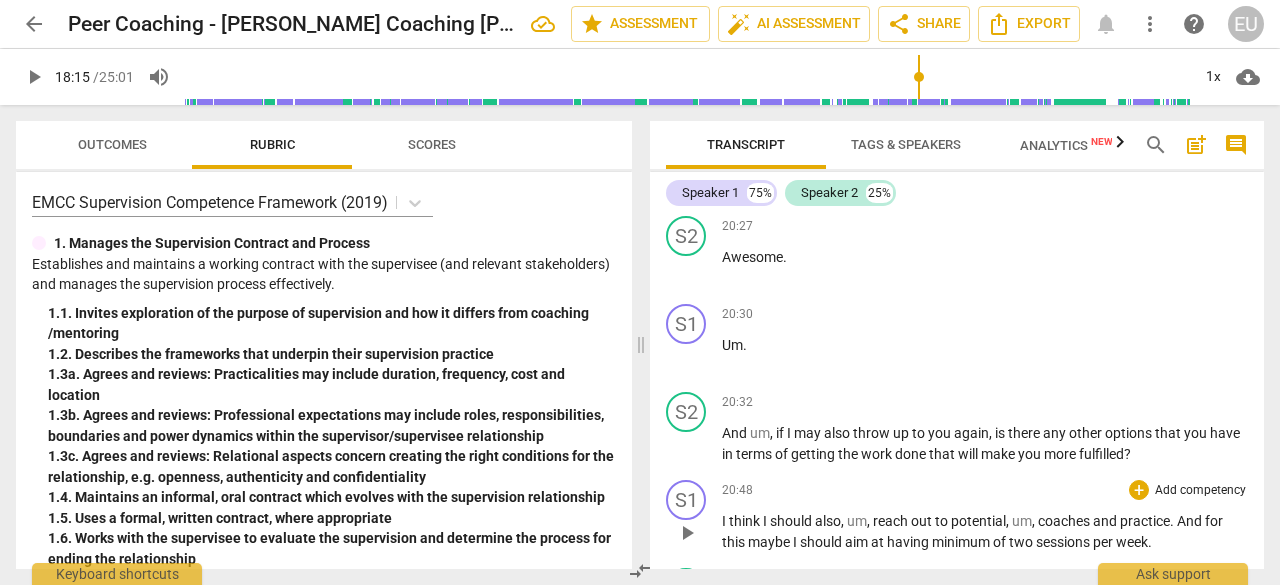 scroll, scrollTop: 7440, scrollLeft: 0, axis: vertical 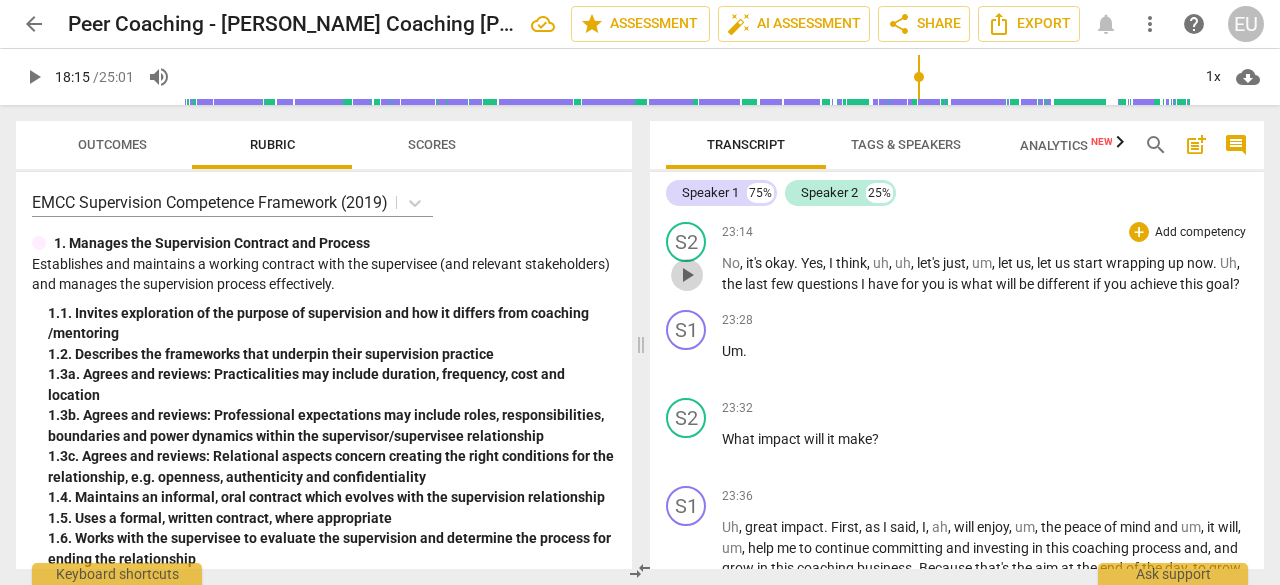 click on "play_arrow" at bounding box center (687, 275) 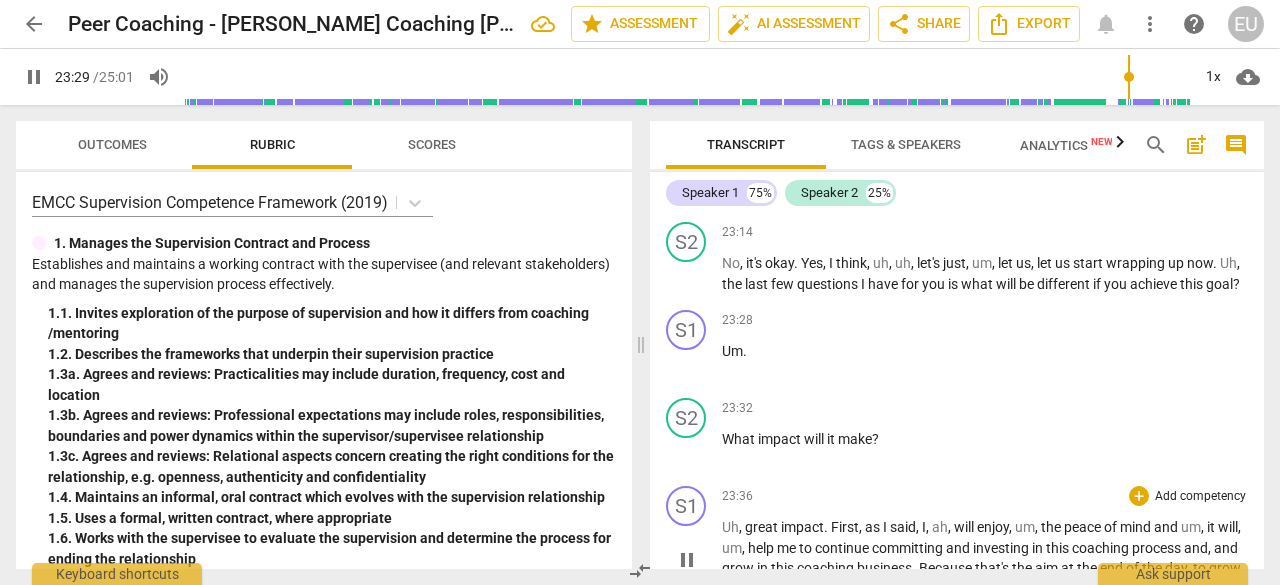 click on "S1 play_arrow pause 23:36 + Add competency keyboard_arrow_right Uh ,   great   impact .   First ,   as   I   said ,   I ,   ah ,   will   enjoy ,   um ,   the   peace   of   mind   and   um ,   it   will ,   um ,   help   me   to   continue   committing   and   investing   in   this   coaching   process   and ,   and   grow   in   this   coaching   business .   Because   that's   the   aim   at   the   end   of   the   day ,   to   grow   in   this ." at bounding box center (957, 542) 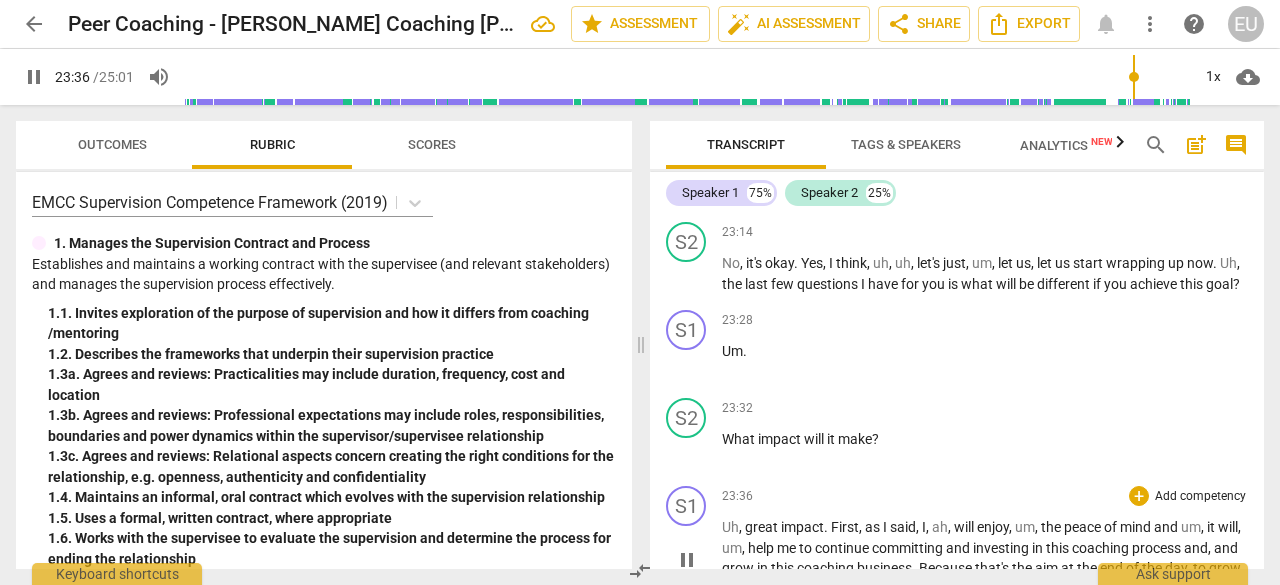 click on "23:36 + Add competency keyboard_arrow_right" at bounding box center [985, 496] 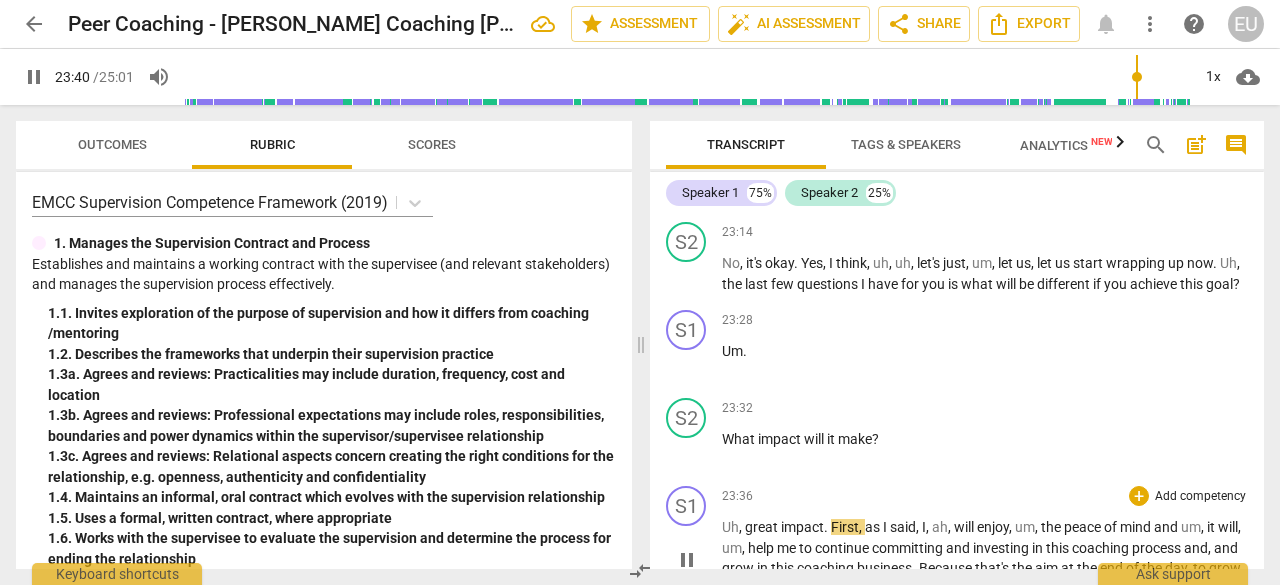 click on "will" at bounding box center [965, 527] 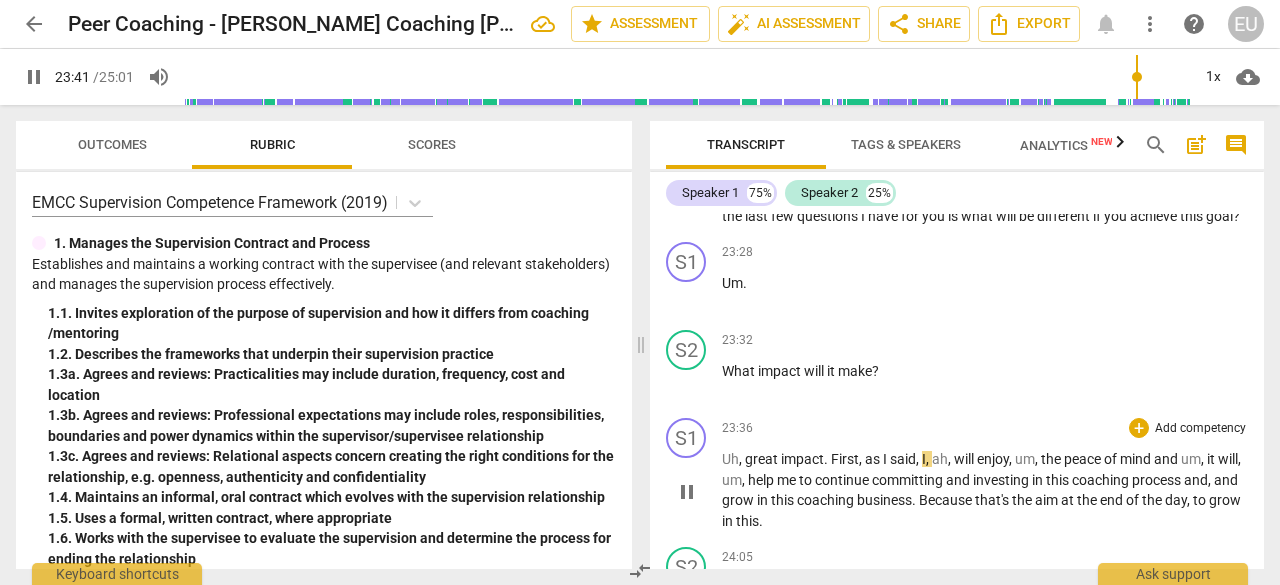 scroll, scrollTop: 8557, scrollLeft: 0, axis: vertical 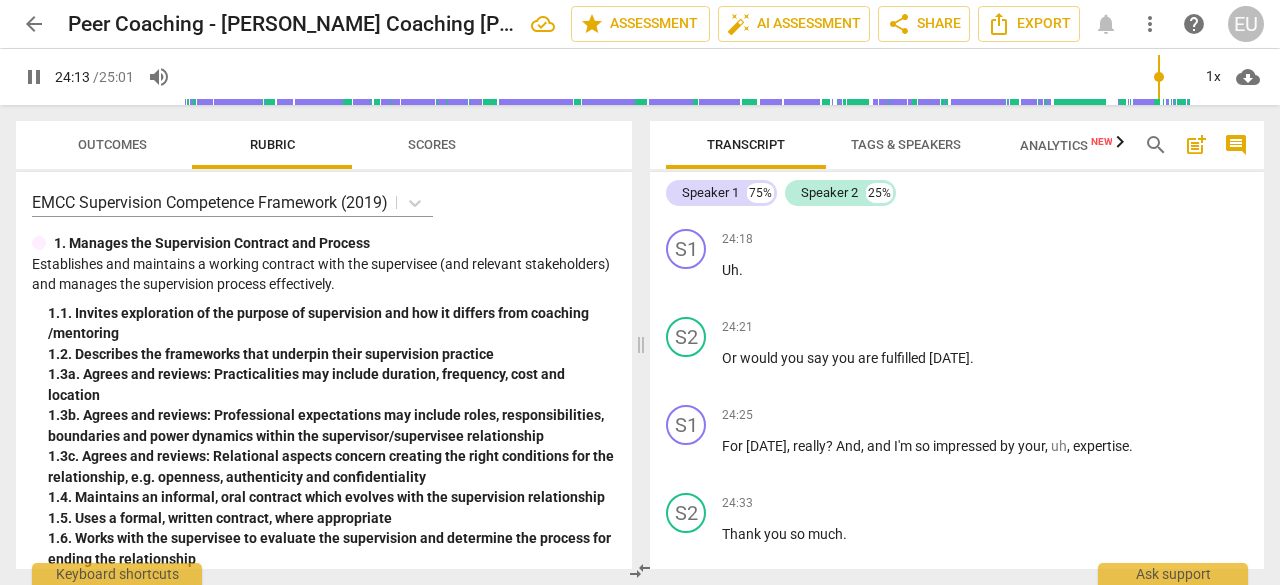click on "24:33 + Add competency keyboard_arrow_right" at bounding box center (985, 503) 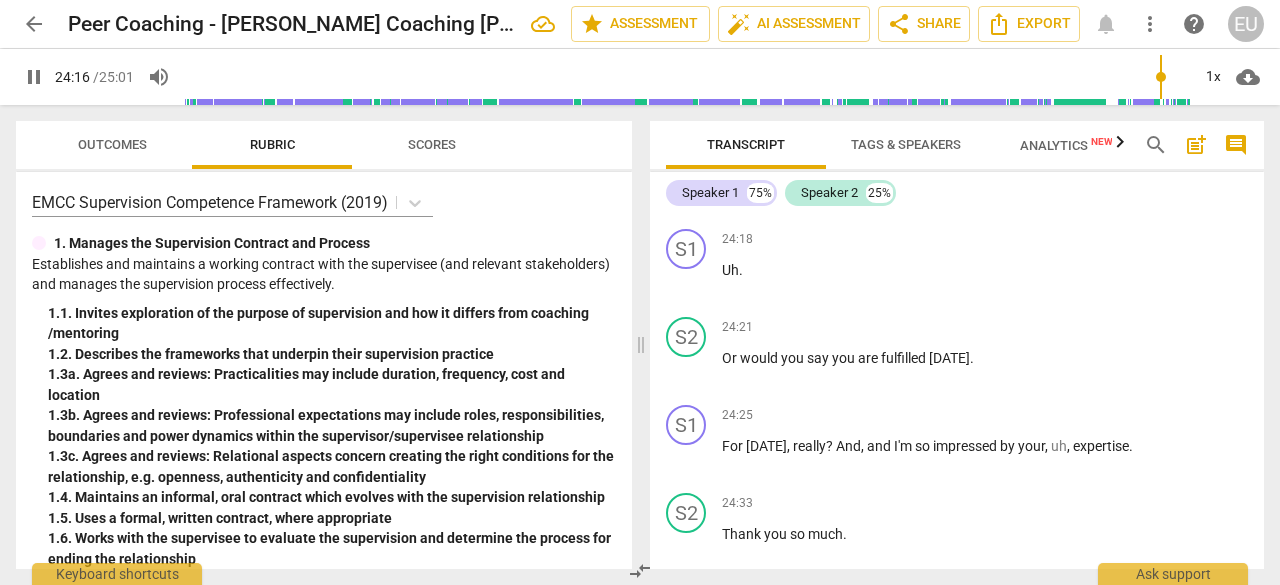 drag, startPoint x: 1255, startPoint y: 540, endPoint x: 1258, endPoint y: 573, distance: 33.13608 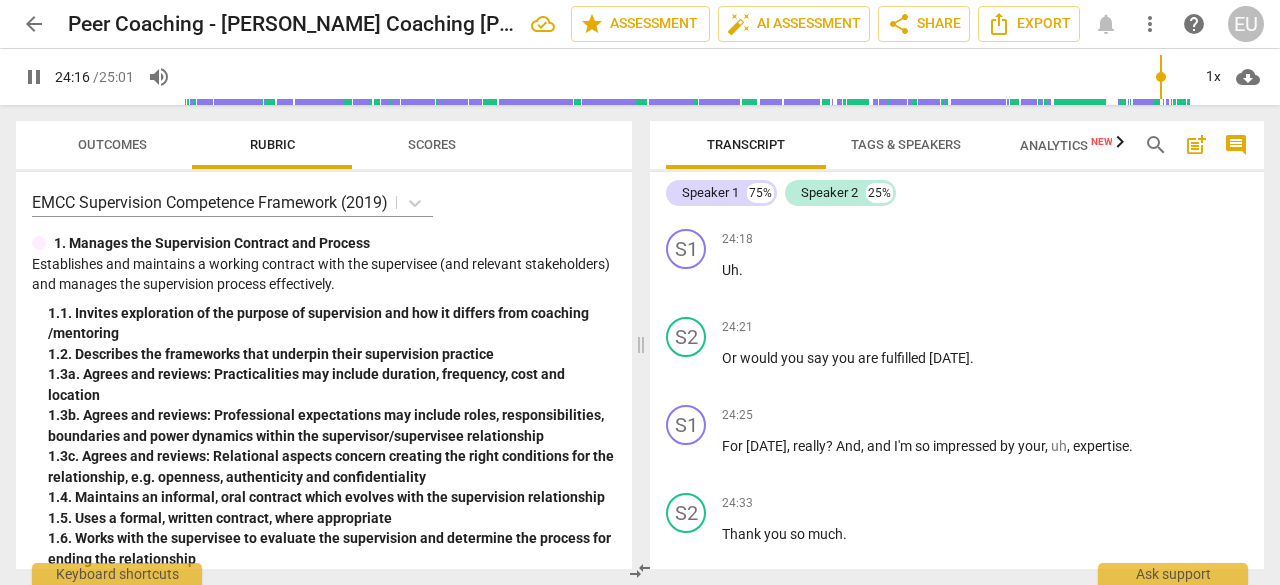 click on "Transcript Tags & Speakers Analytics   New search post_add comment Speaker 1 75% Speaker 2 25% S1 play_arrow pause 00:00 + Add competency keyboard_arrow_right Yes . S2 play_arrow pause 00:02 + Add competency keyboard_arrow_right Okay .   Hello ,   [PERSON_NAME] .   Nice   to   meet   you   [DATE] . S1 play_arrow pause 00:07 + Add competency keyboard_arrow_right Hi ,   [PERSON_NAME] .   I'm   okay .   Happy   to   be   here   [DATE] . S2 play_arrow pause 00:11 + Add competency keyboard_arrow_right Awesome .   Awesome .   So   if   I   m .   May   ask   you   what   is   on   your   mind   [DATE] ? S1 play_arrow pause 00:18 + Add competency keyboard_arrow_right Um ,   there   is   a   lot   going   on .   Okay .   Uh ,   on   my   mind   and   um ,   so   many   things .   And   as ,   as   I ,   I   can   put   it ,   um ,   in   between   retirement   from ,   um ,   formal   work . S2 play_arrow pause 00:42 + Add competency keyboard_arrow_right Okay . S1 play_arrow pause 00:43 + Add competency keyboard_arrow_right To   going" at bounding box center (961, 345) 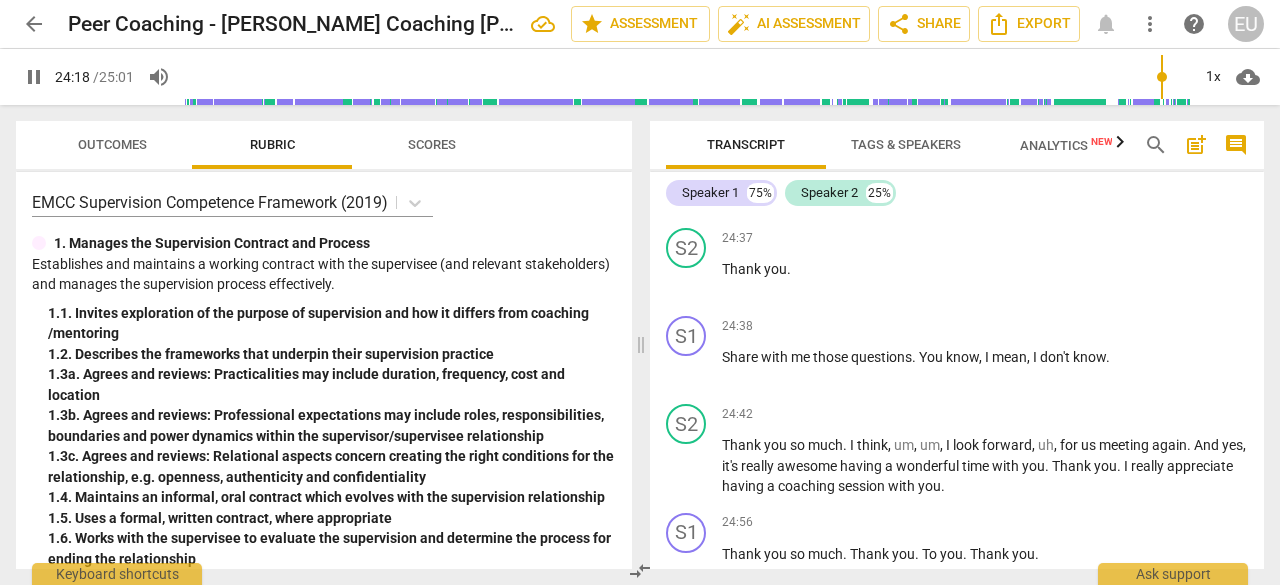 scroll, scrollTop: 9568, scrollLeft: 0, axis: vertical 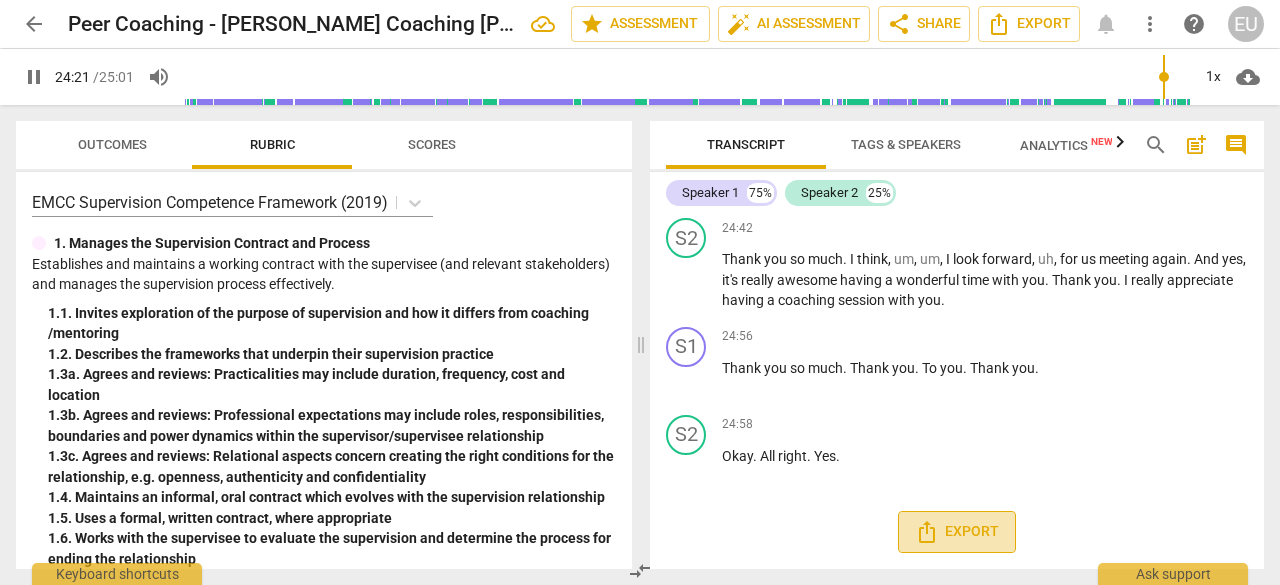 click on "Export" at bounding box center [957, 532] 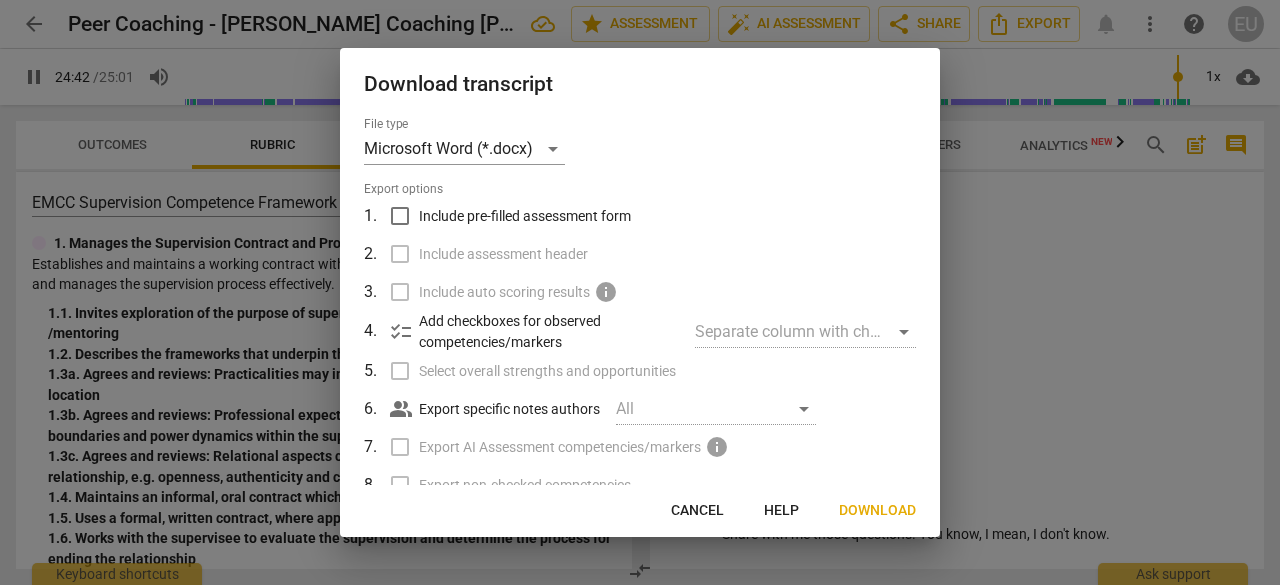 scroll, scrollTop: 9568, scrollLeft: 0, axis: vertical 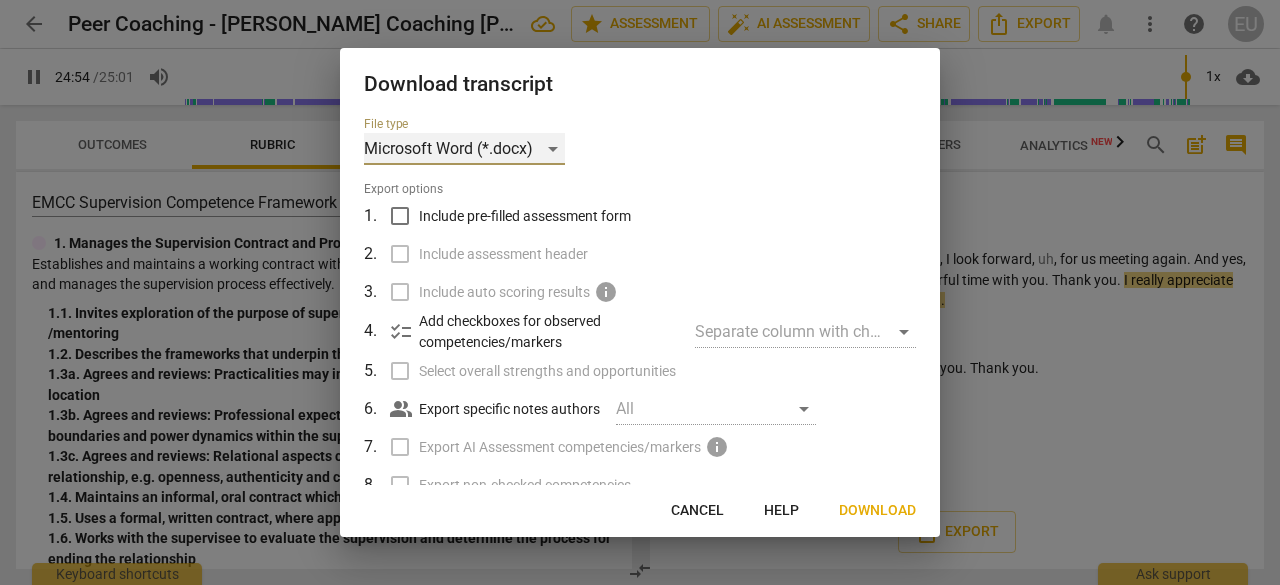 click on "Microsoft Word (*.docx)" at bounding box center (464, 149) 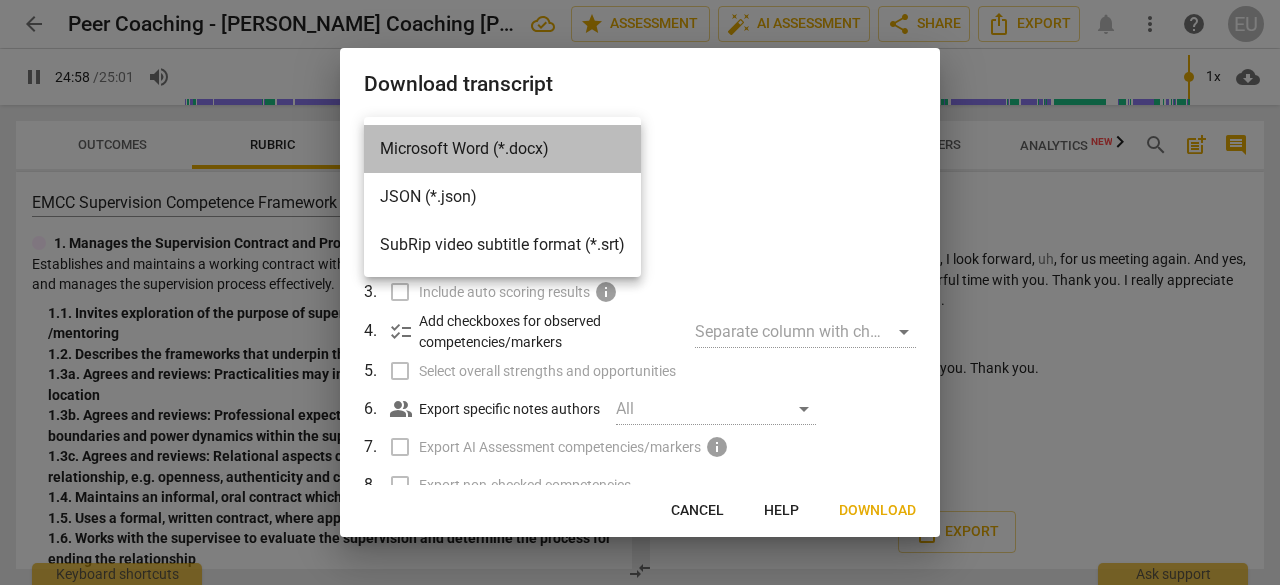 click on "Microsoft Word (*.docx)" at bounding box center [502, 149] 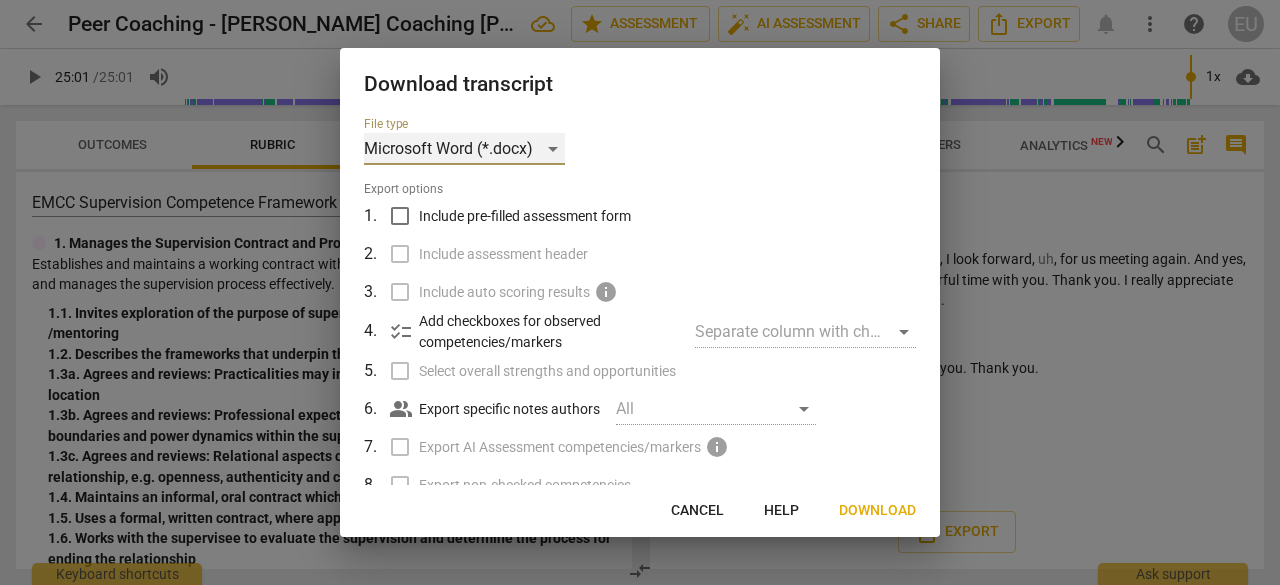 type on "1501" 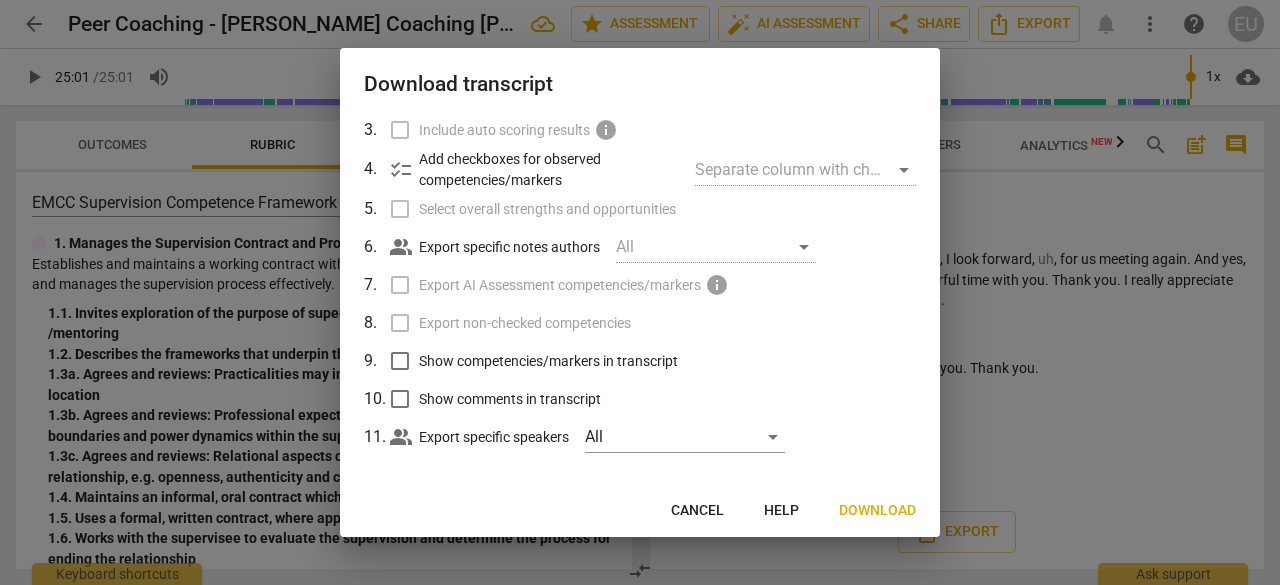 scroll, scrollTop: 172, scrollLeft: 0, axis: vertical 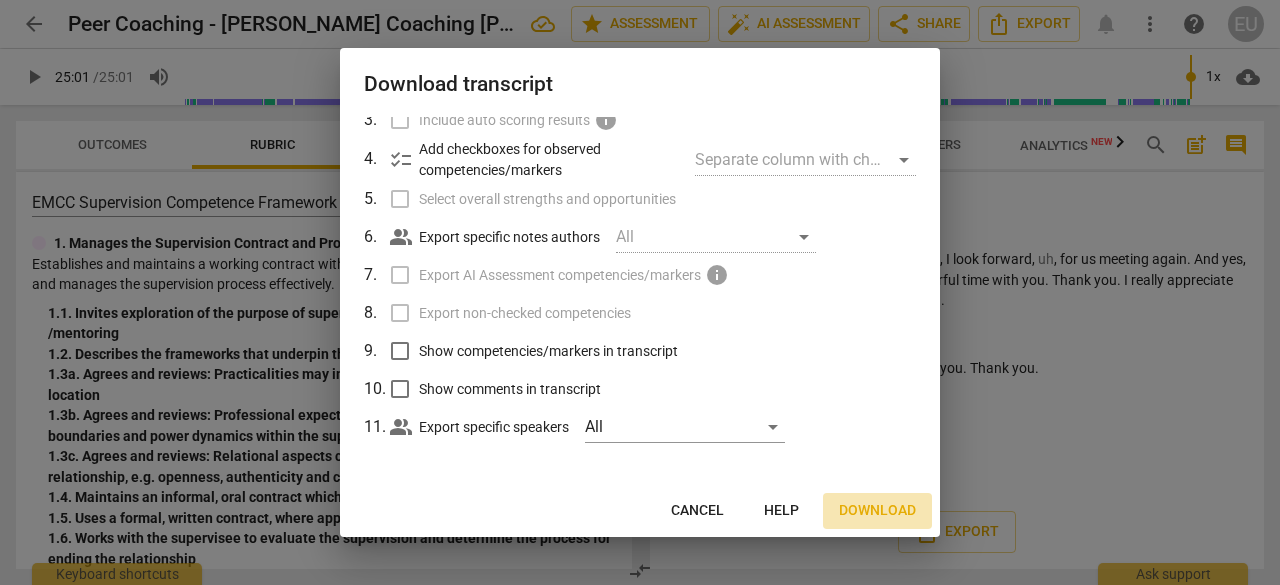 click on "Download" at bounding box center [877, 511] 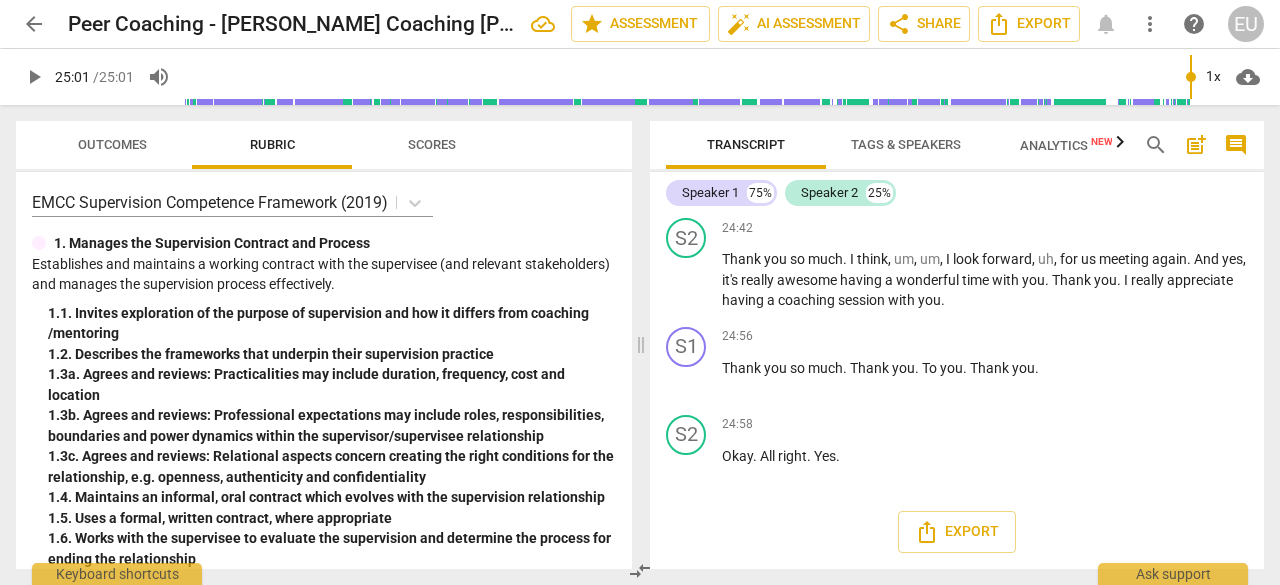 click at bounding box center (1265, 570) 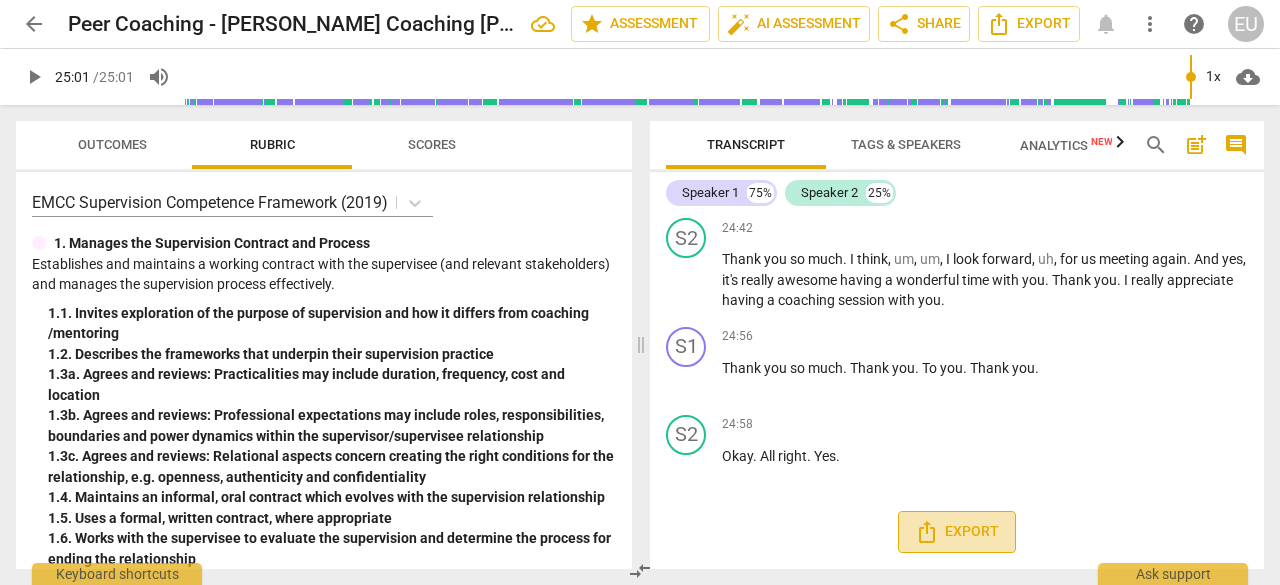 click on "Export" at bounding box center [957, 532] 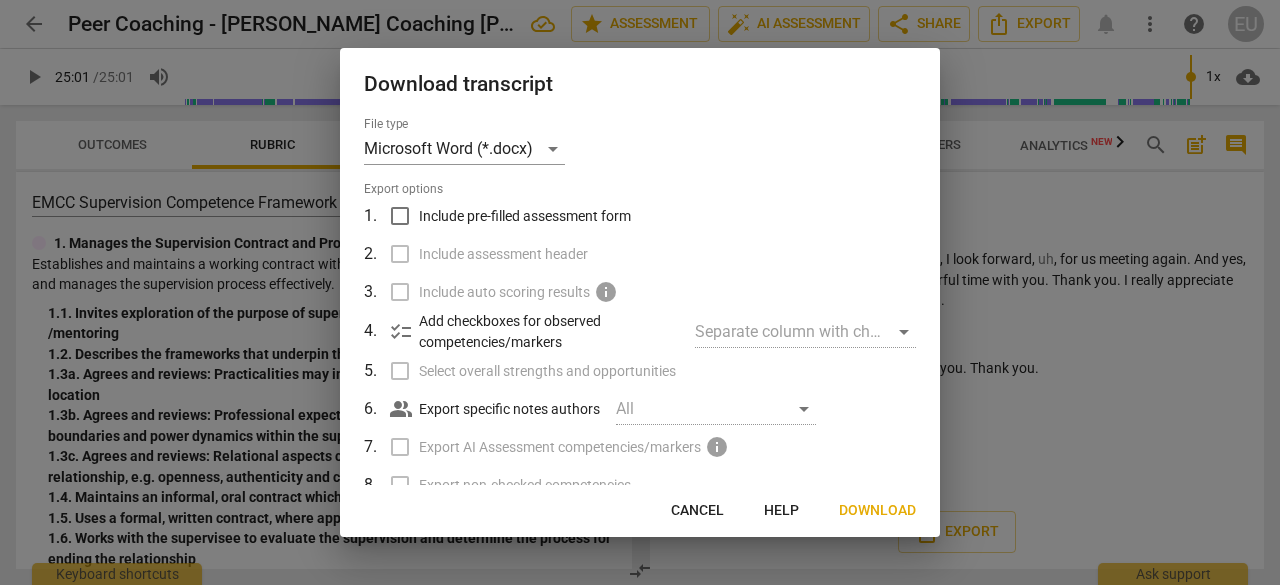 click on "Include pre-filled assessment form" at bounding box center [400, 216] 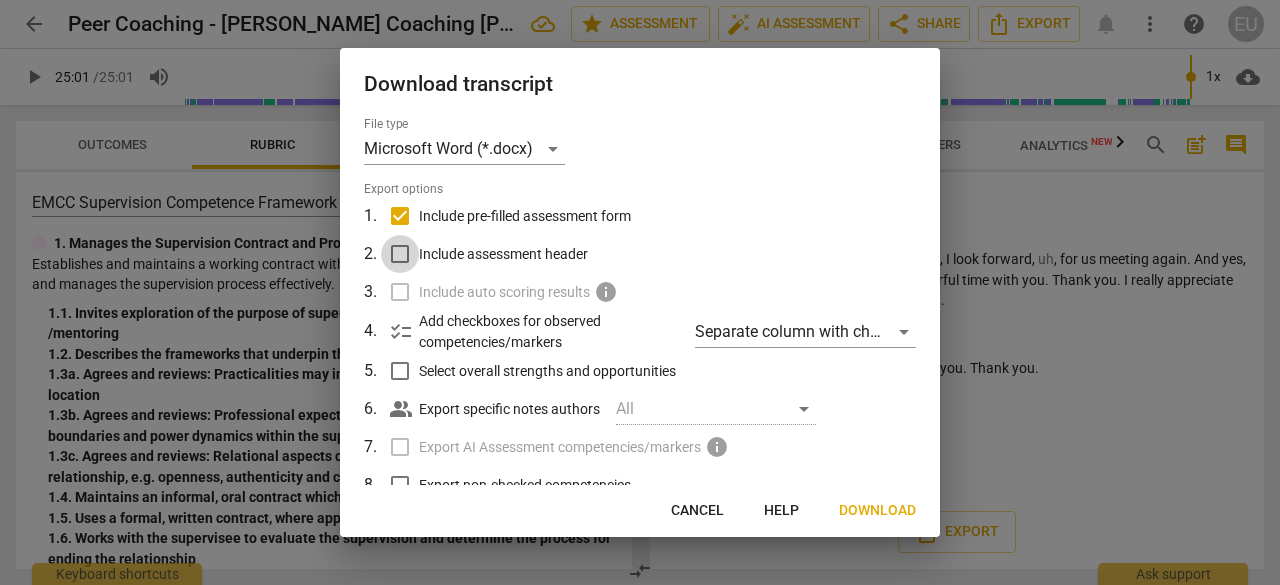 click on "Include assessment header" at bounding box center (400, 254) 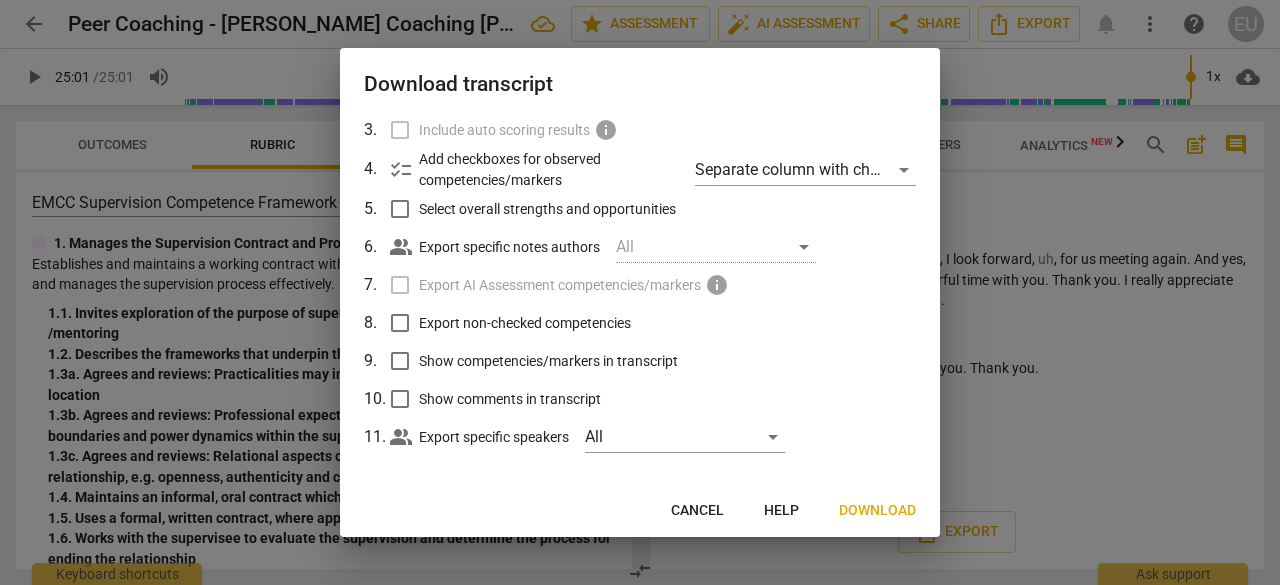 scroll, scrollTop: 172, scrollLeft: 0, axis: vertical 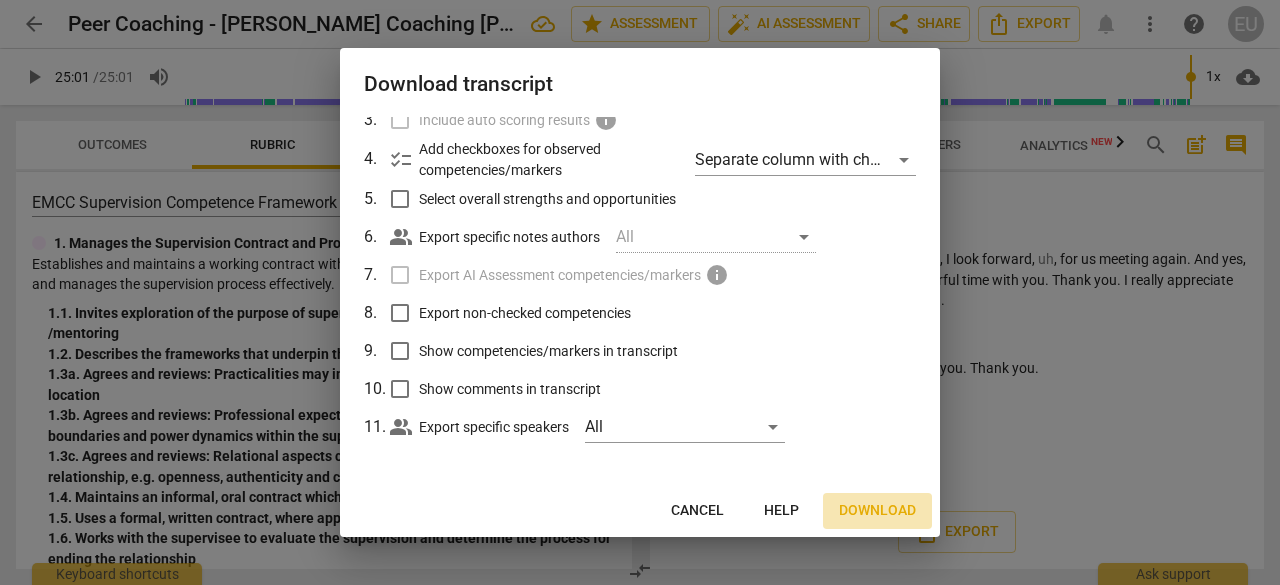 click on "Download" at bounding box center (877, 511) 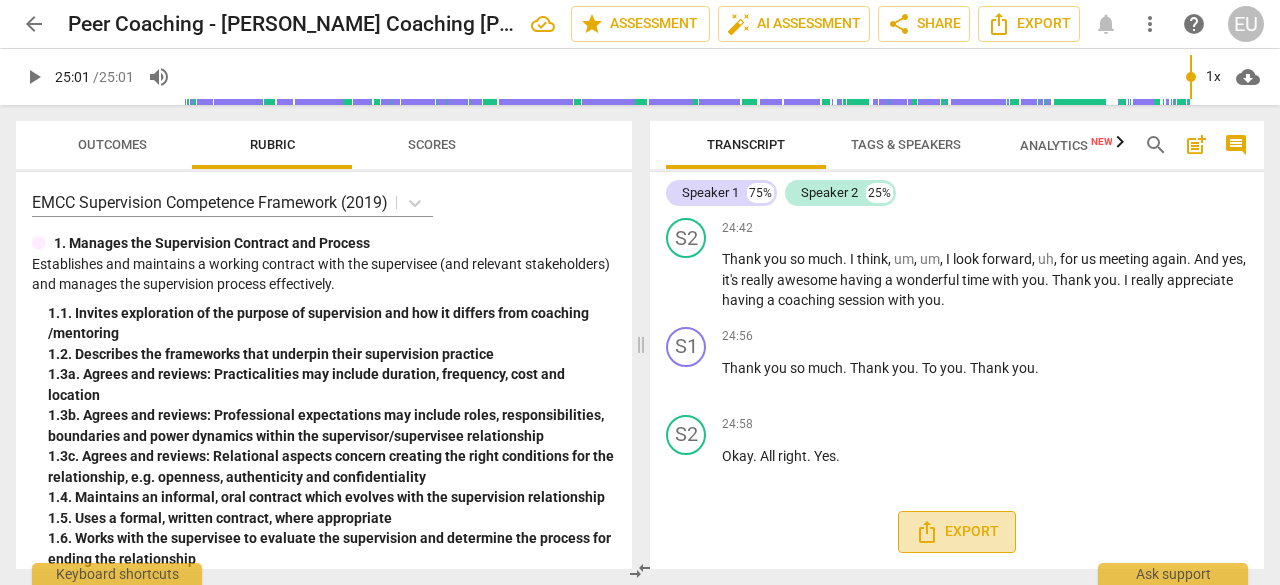 click on "Export" at bounding box center (957, 532) 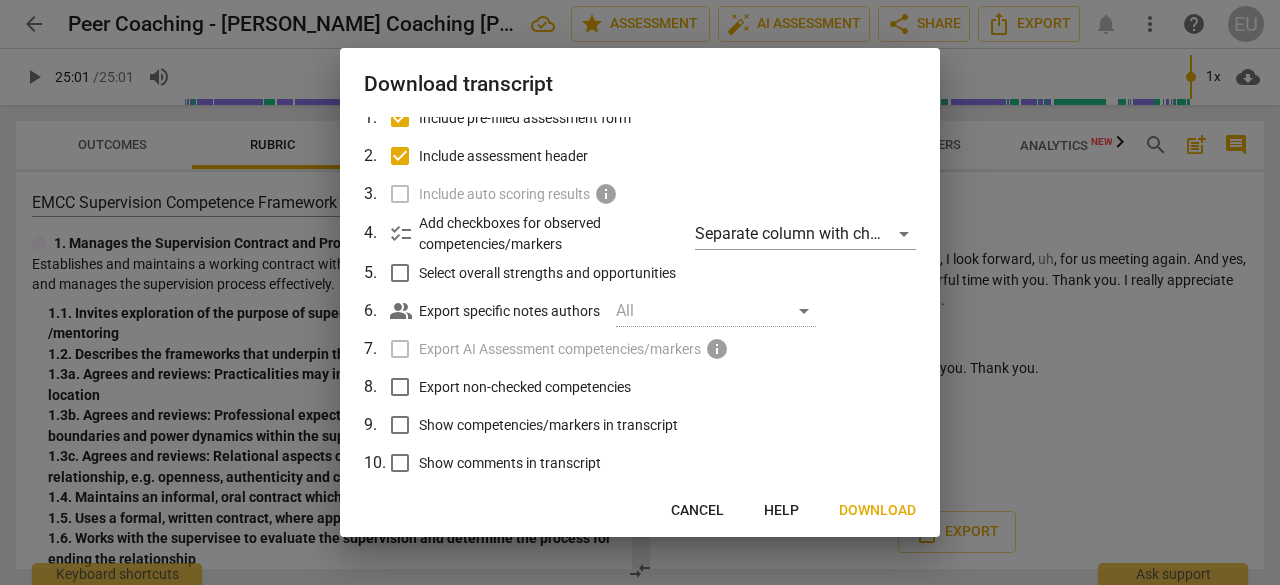scroll, scrollTop: 172, scrollLeft: 0, axis: vertical 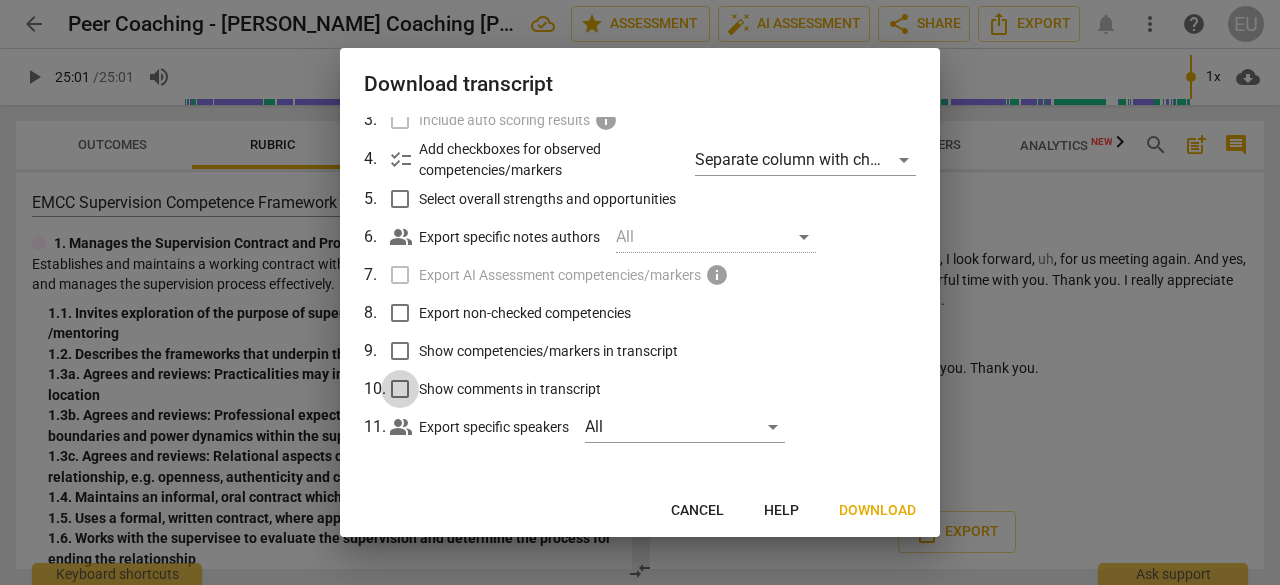click on "Show comments in transcript" at bounding box center [400, 389] 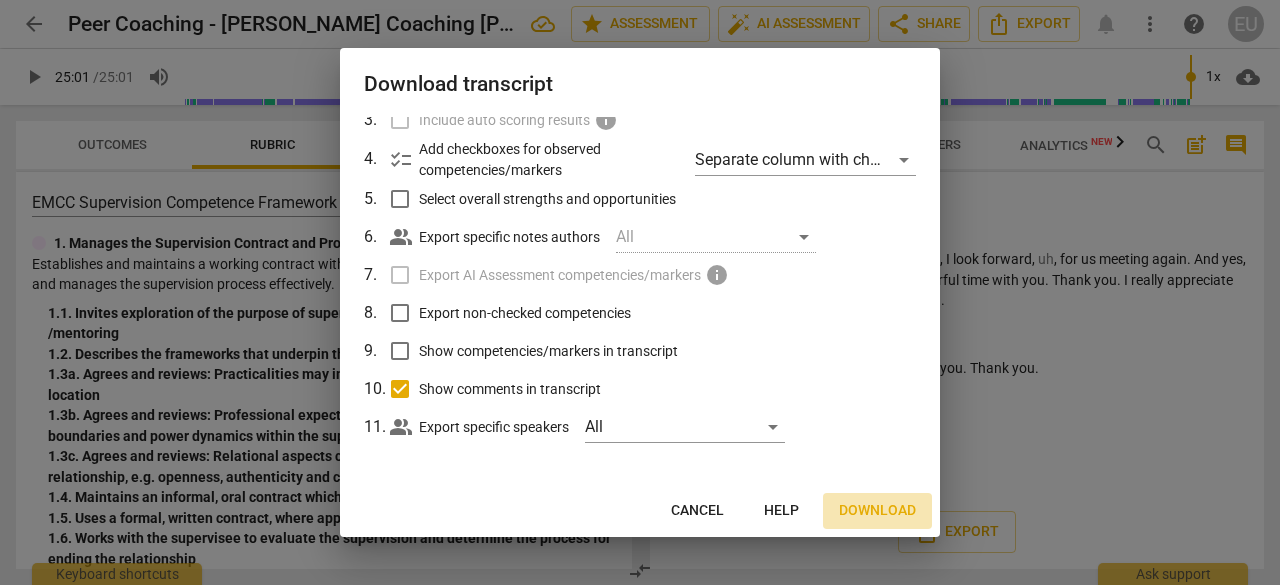 click on "Download" at bounding box center (877, 511) 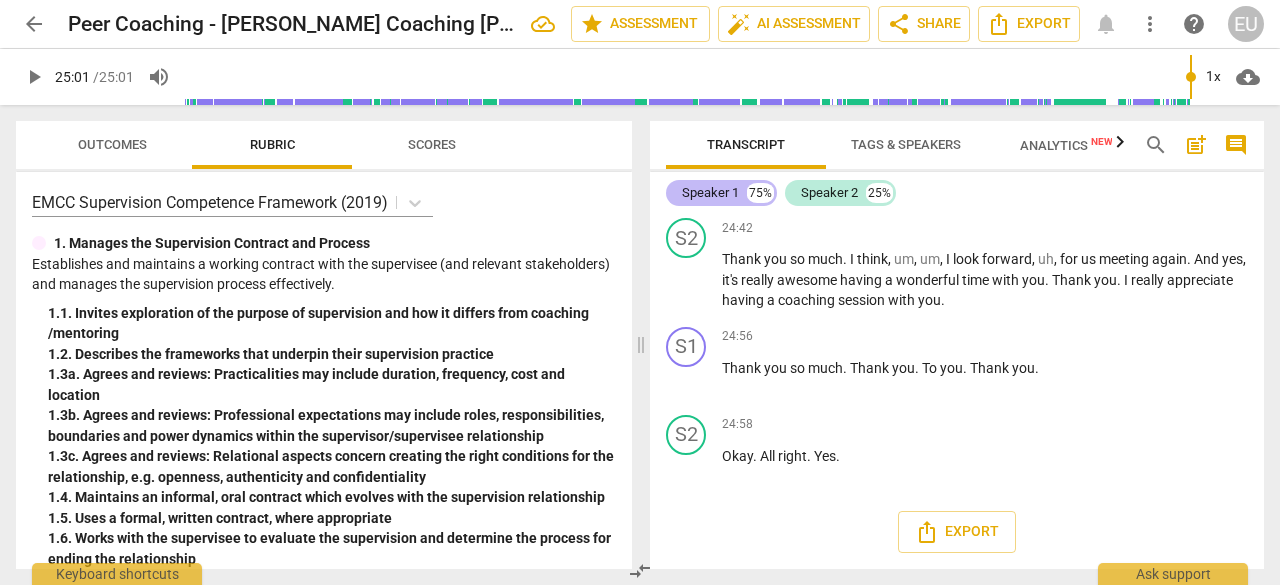 click on "Speaker 1" at bounding box center [710, 193] 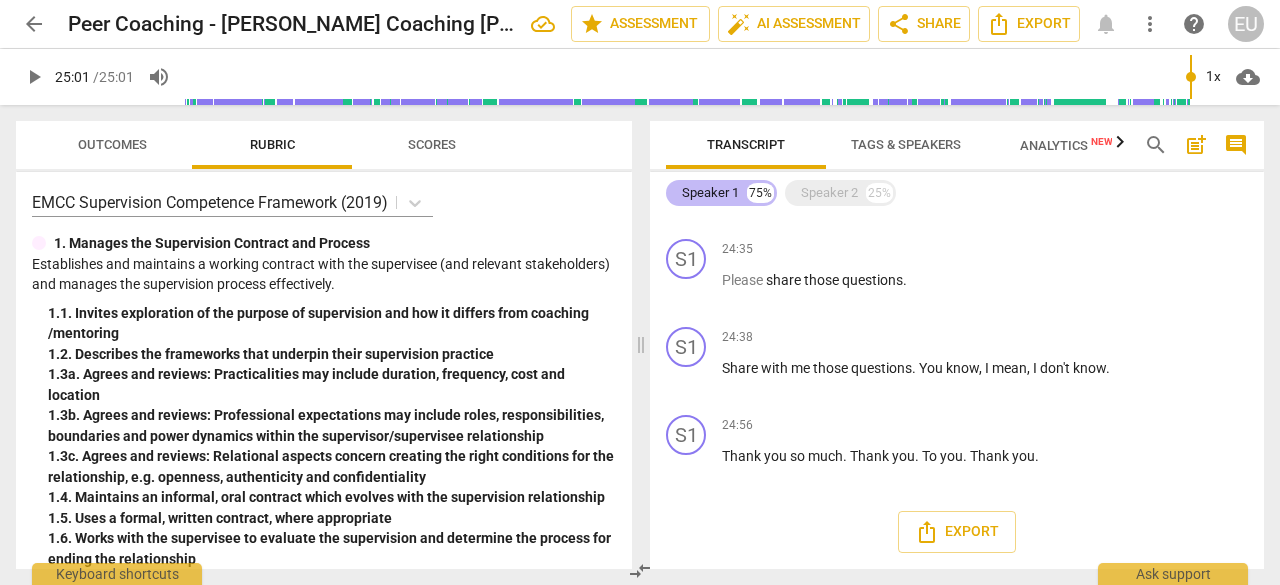 scroll, scrollTop: 5268, scrollLeft: 0, axis: vertical 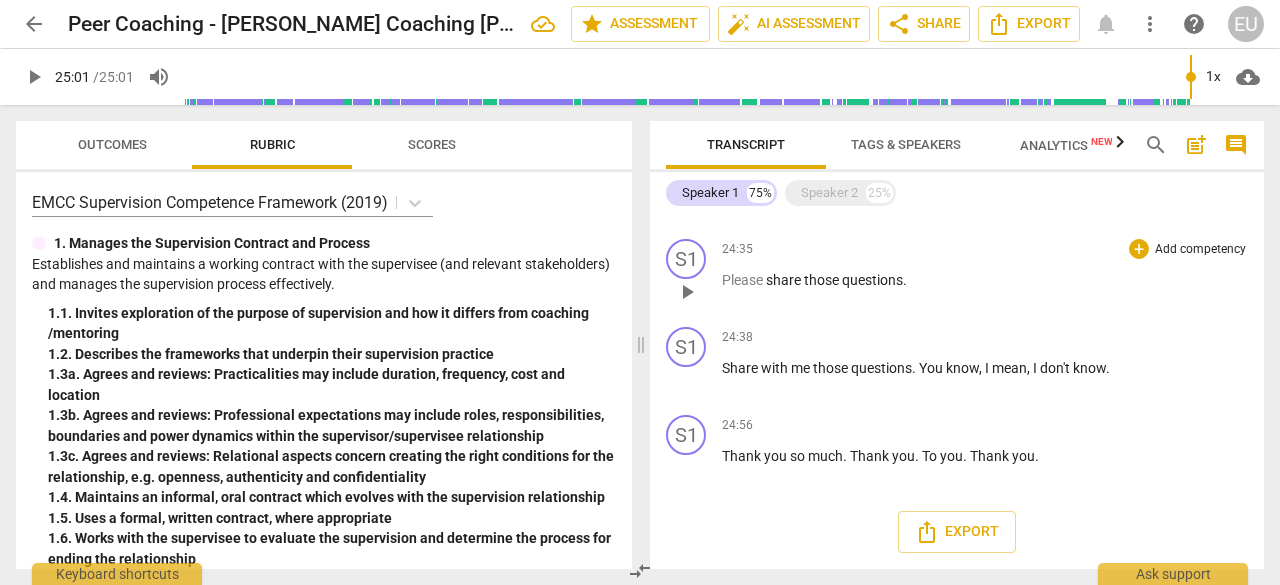 click on "24:35 + Add competency keyboard_arrow_right" at bounding box center [985, 249] 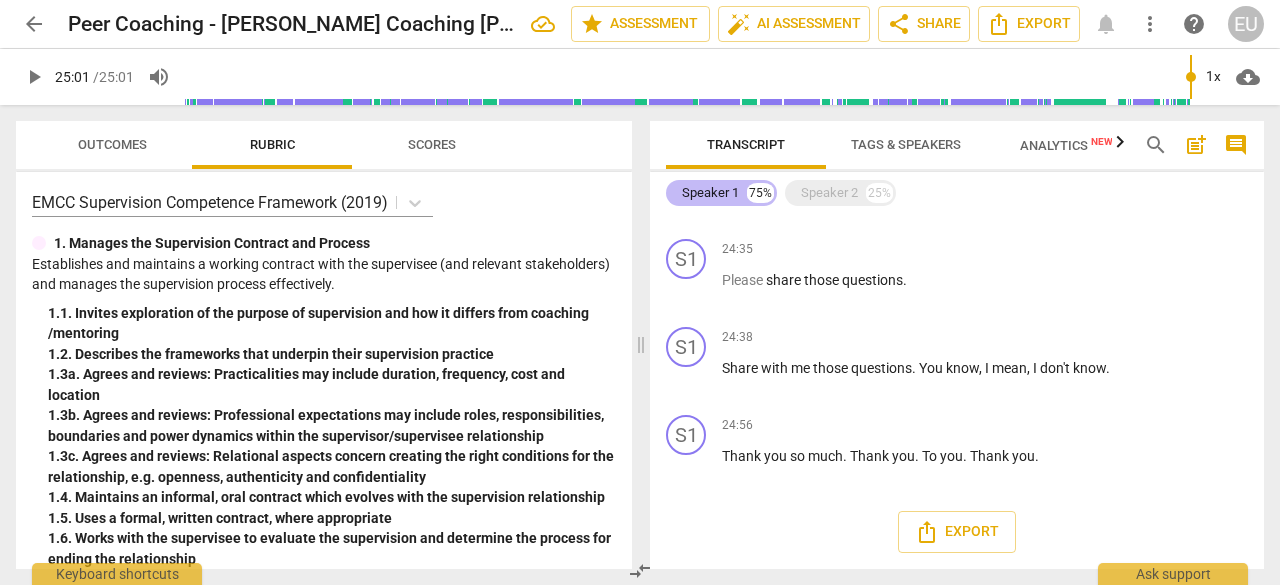 click on "Speaker 1" at bounding box center (710, 193) 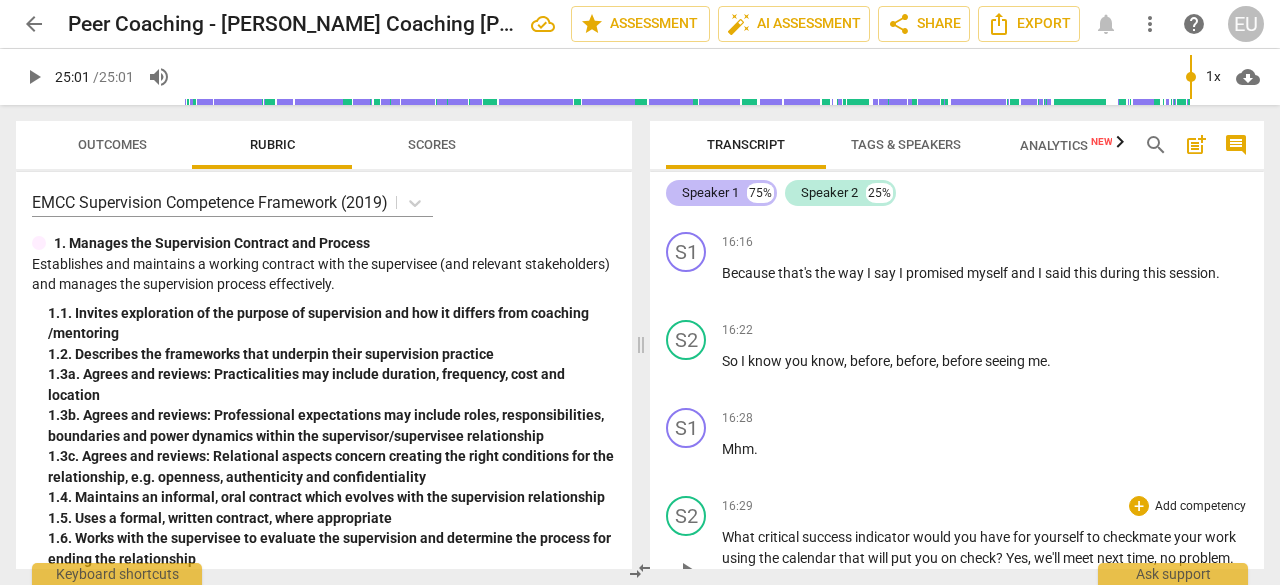 scroll, scrollTop: 9568, scrollLeft: 0, axis: vertical 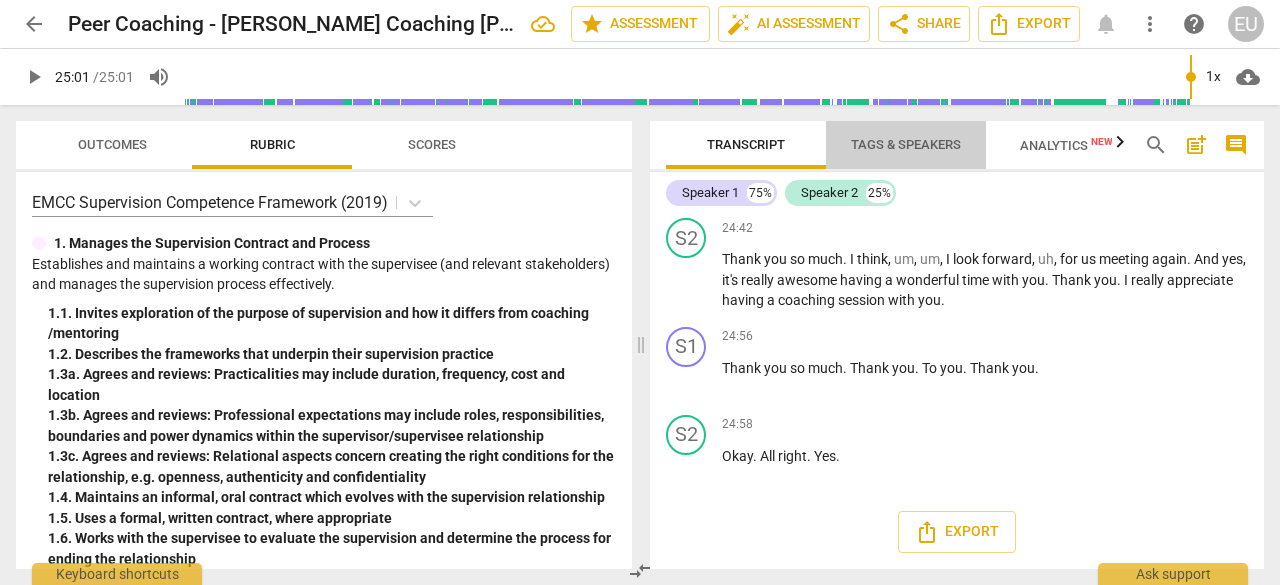 click on "Tags & Speakers" at bounding box center [906, 144] 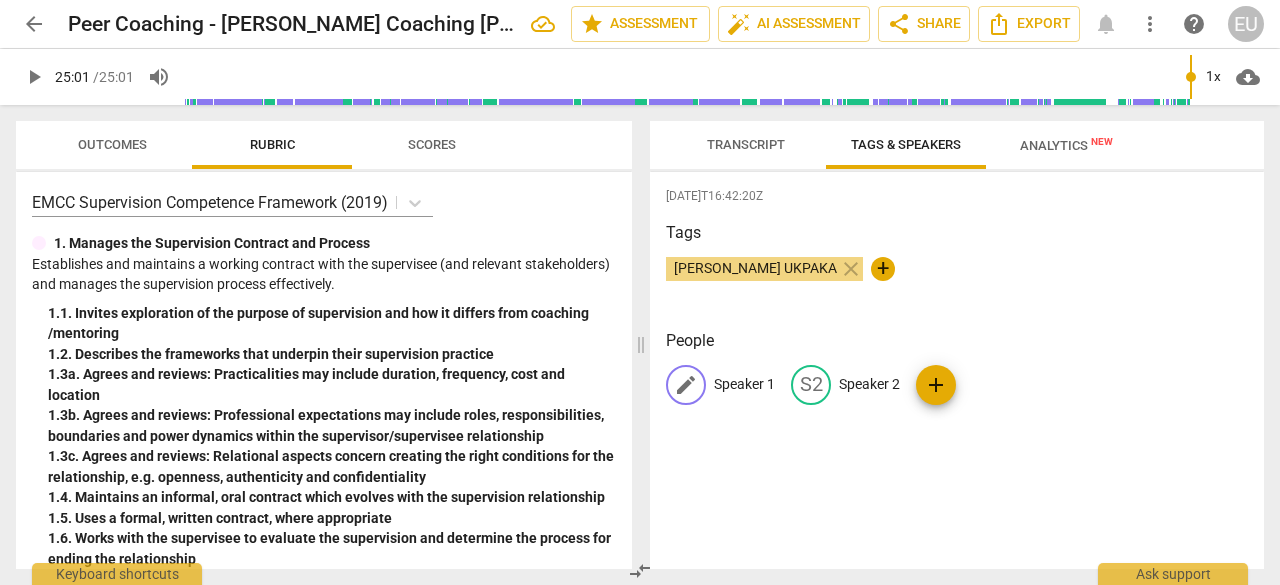 click on "edit" at bounding box center [686, 385] 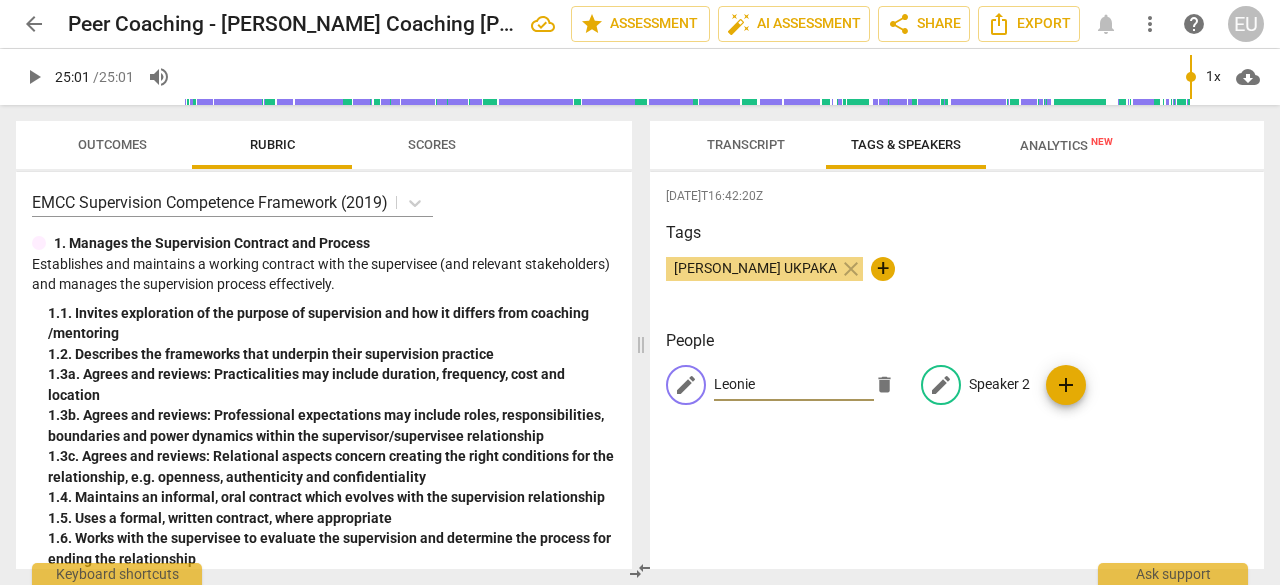 type on "Leonie" 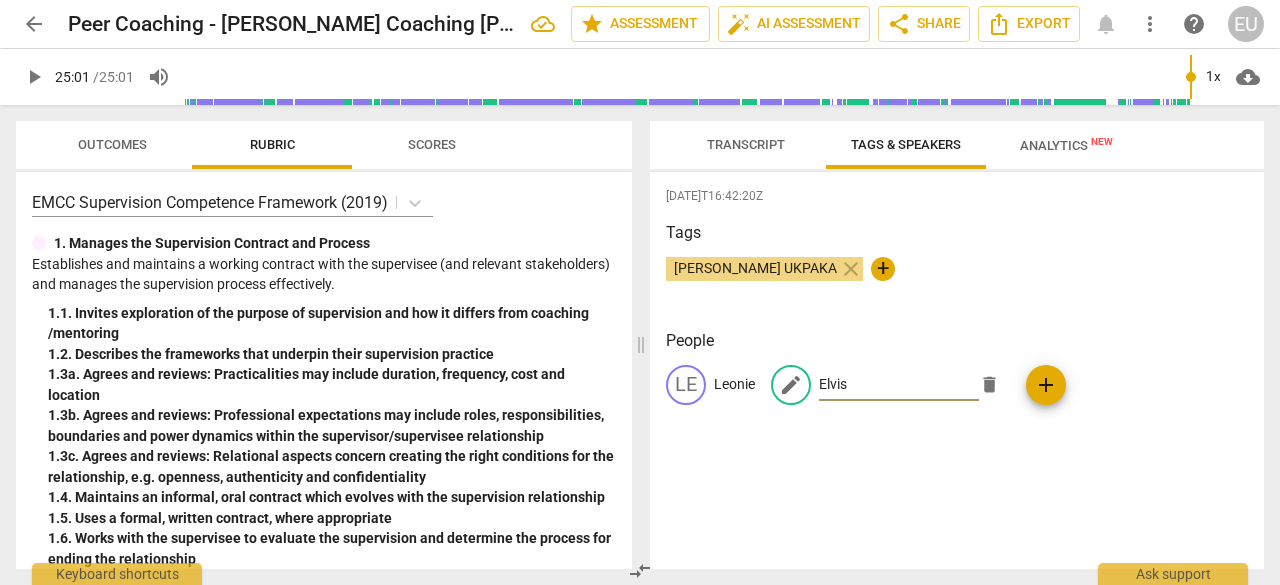 type on "Elvis" 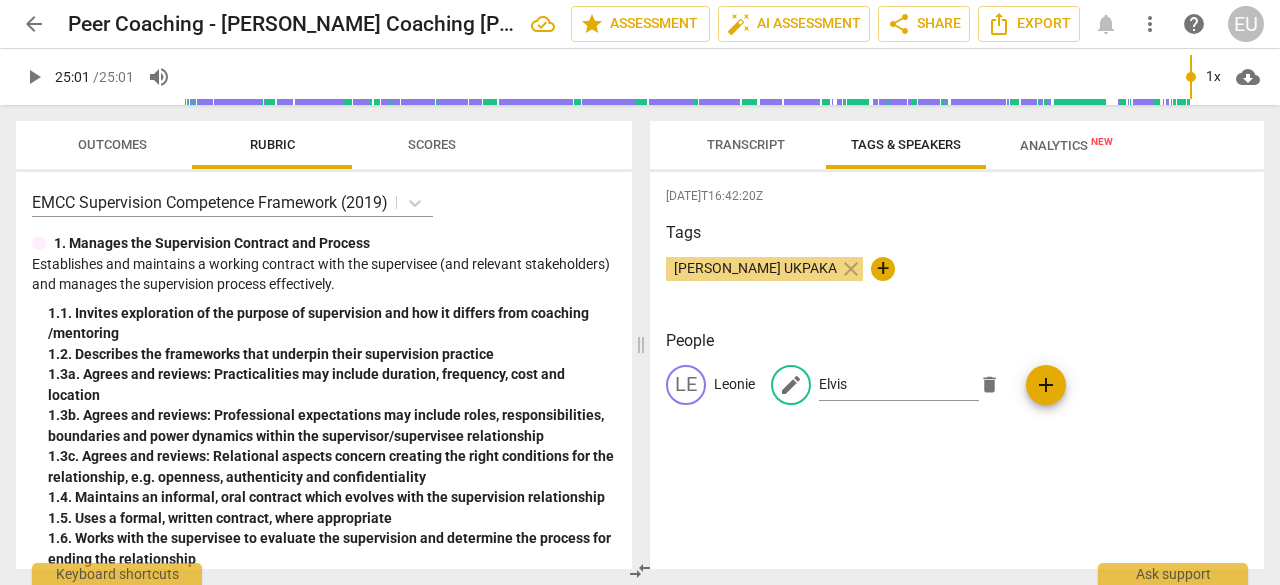 click on "[DATE]T16:42:20Z Tags [PERSON_NAME] UKPAKA close + People LE Leonie edit [PERSON_NAME] delete add" at bounding box center (957, 370) 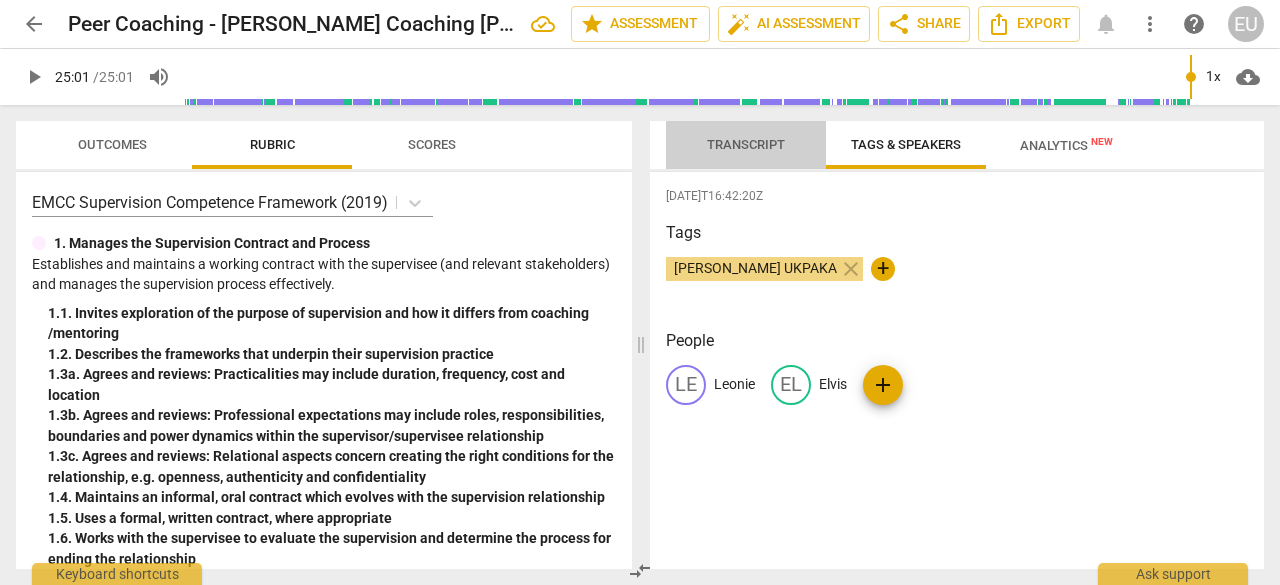click on "Transcript" at bounding box center (746, 145) 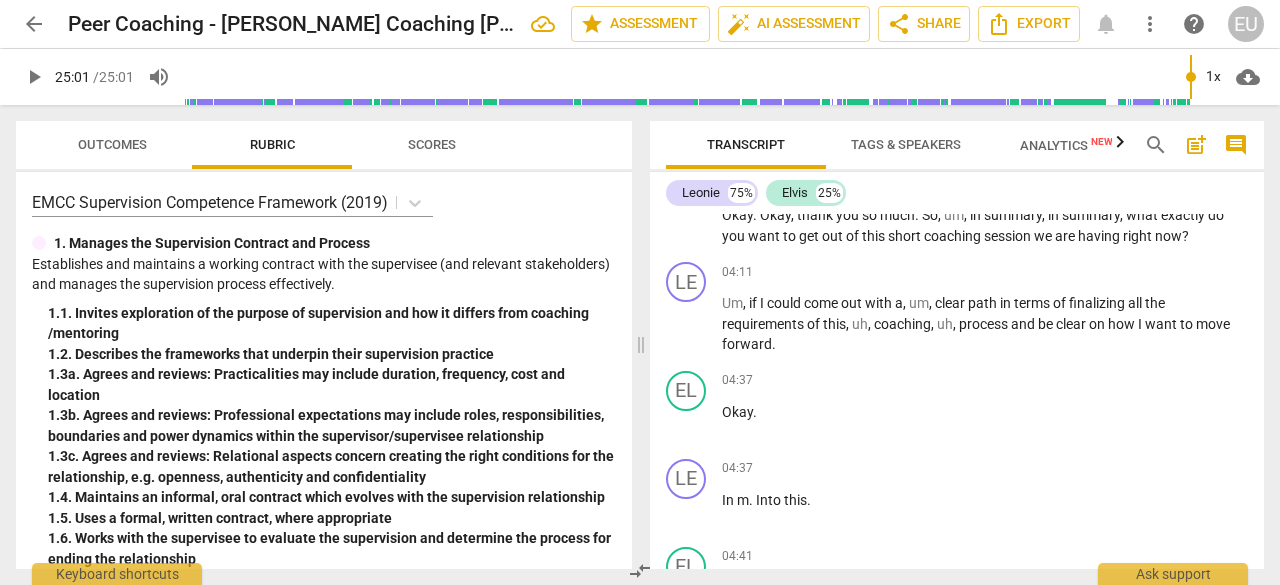 scroll, scrollTop: 0, scrollLeft: 0, axis: both 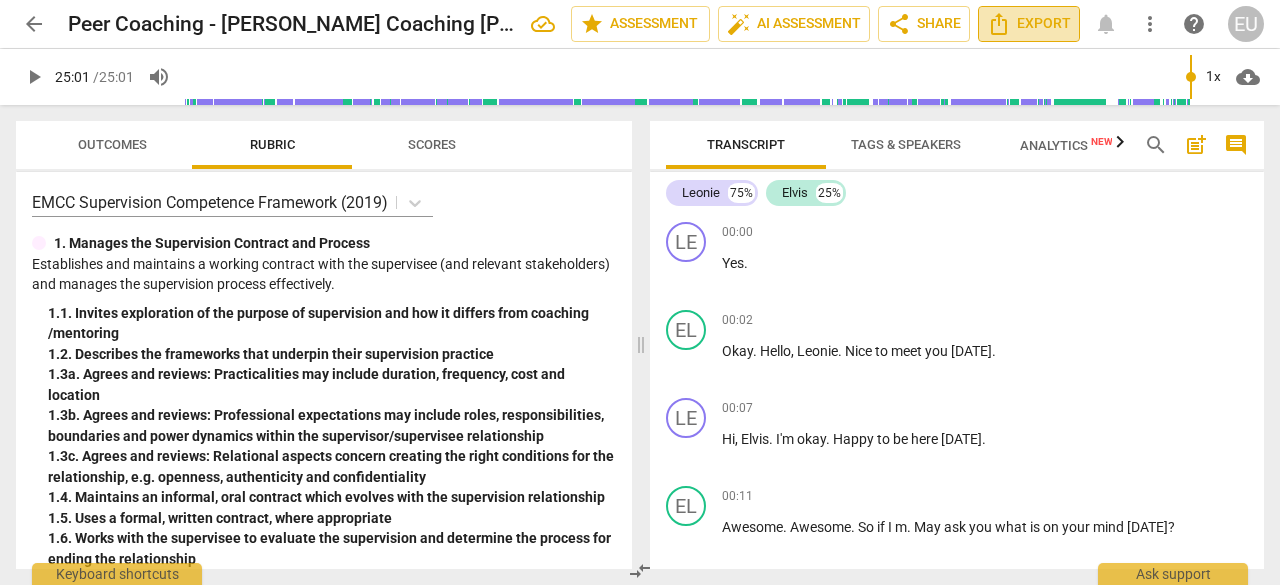 click on "Export" at bounding box center [1029, 24] 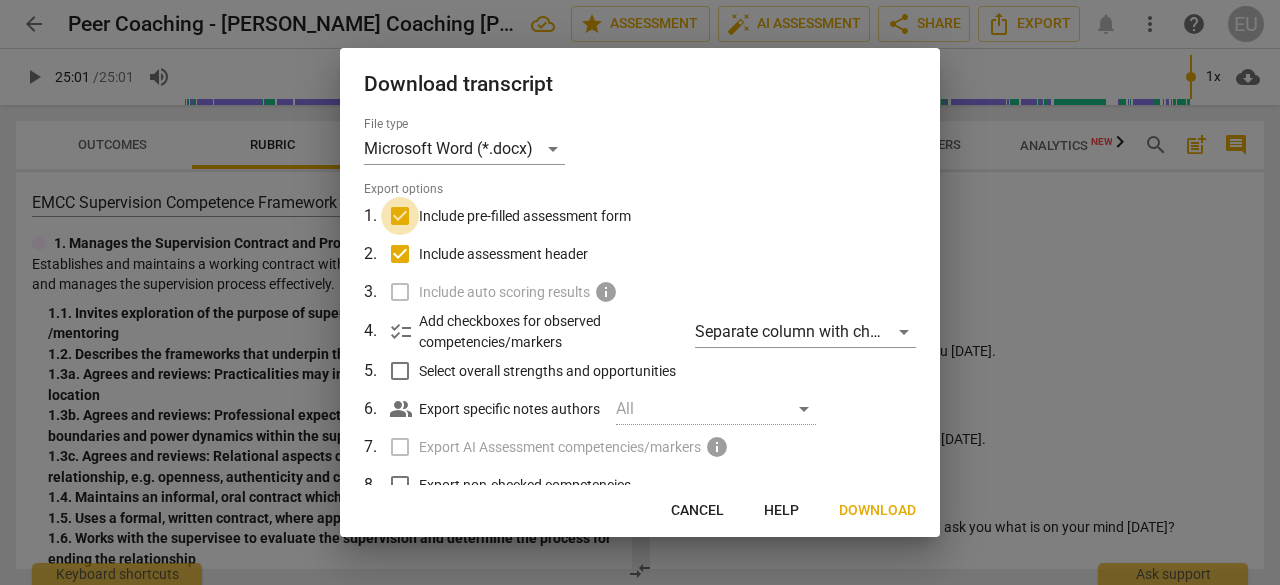 click on "Include pre-filled assessment form" at bounding box center [400, 216] 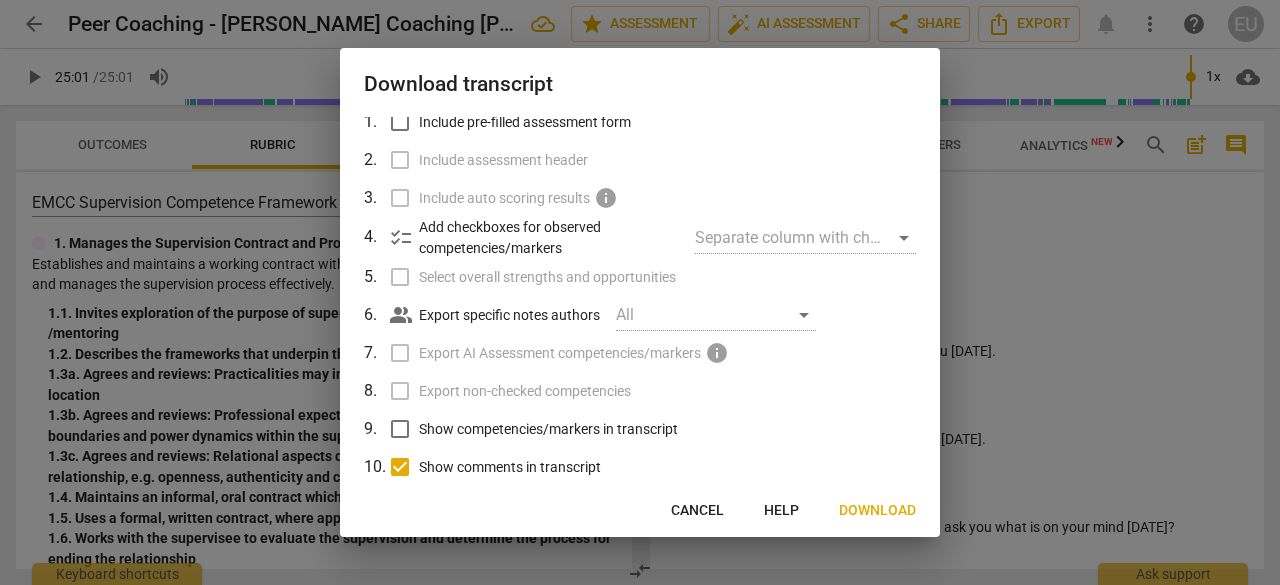 scroll, scrollTop: 172, scrollLeft: 0, axis: vertical 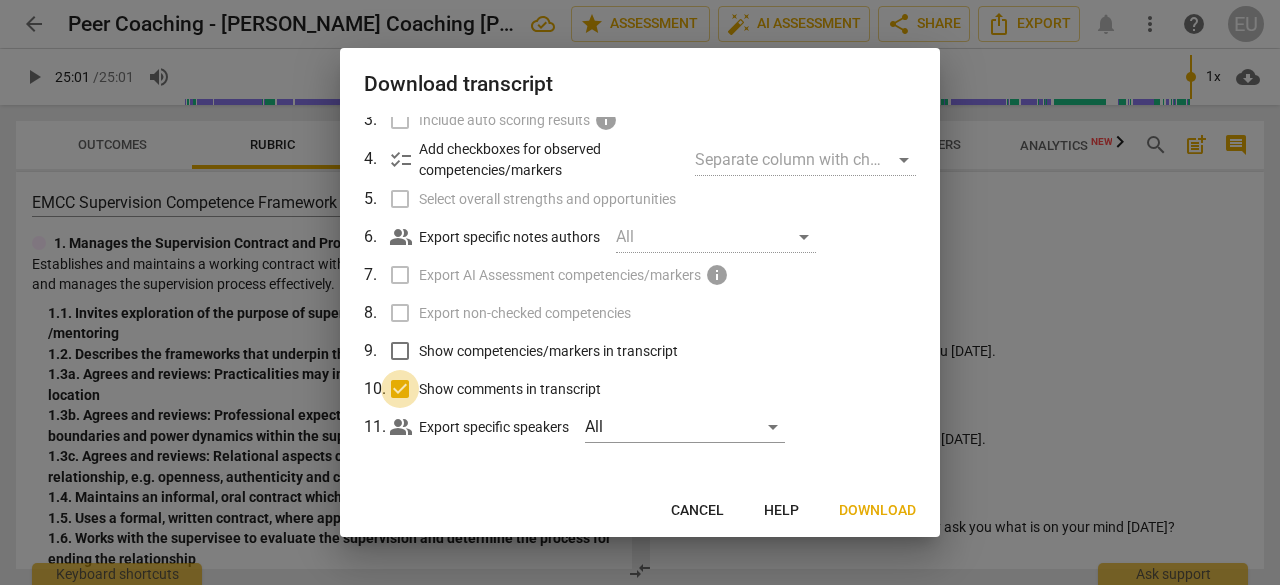 click on "Show comments in transcript" at bounding box center (400, 389) 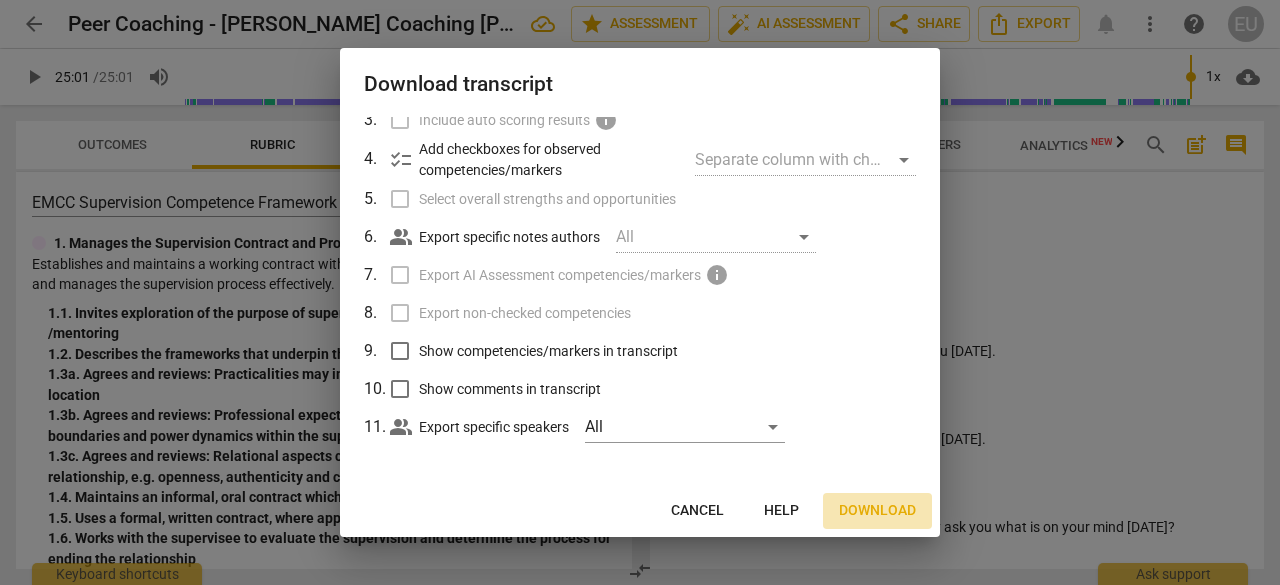 click on "Download" at bounding box center [877, 511] 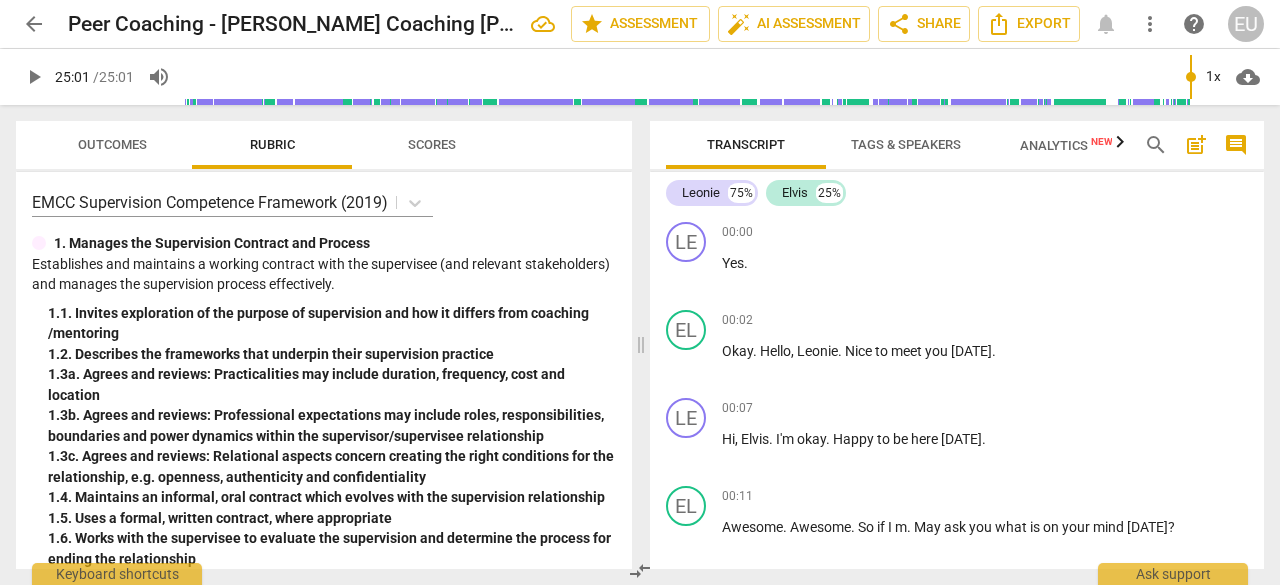 click on "EMCC Supervision Competence Framework (2019) 1. Manages the Supervision Contract and Process Establishes and maintains a working contract with the supervisee (and relevant stakeholders) and manages the supervision process effectively. 1. 1. Invites exploration of the purpose of supervision and how it differs from coaching /mentoring 1. 2. Describes the frameworks that underpin their supervision practice 1. 3a. Agrees and reviews: Practicalities may include duration, frequency, cost and location 1. 3b. Agrees and reviews: Professional expectations may include roles, responsibilities, boundaries and power dynamics within the supervisor/supervisee relationship 1. 3c. Agrees and reviews: Relational aspects concern creating the right conditions for the relationship, e.g. openness, authenticity and confidentiality 1. 4. Maintains an informal, oral contract which evolves with the supervision relationship 1. 5. Uses a formal, written contract, where appropriate 1. 2. Facilitates Development 2. 2. 2. 2. 2. 2. 2. 3. 3." at bounding box center (324, 370) 